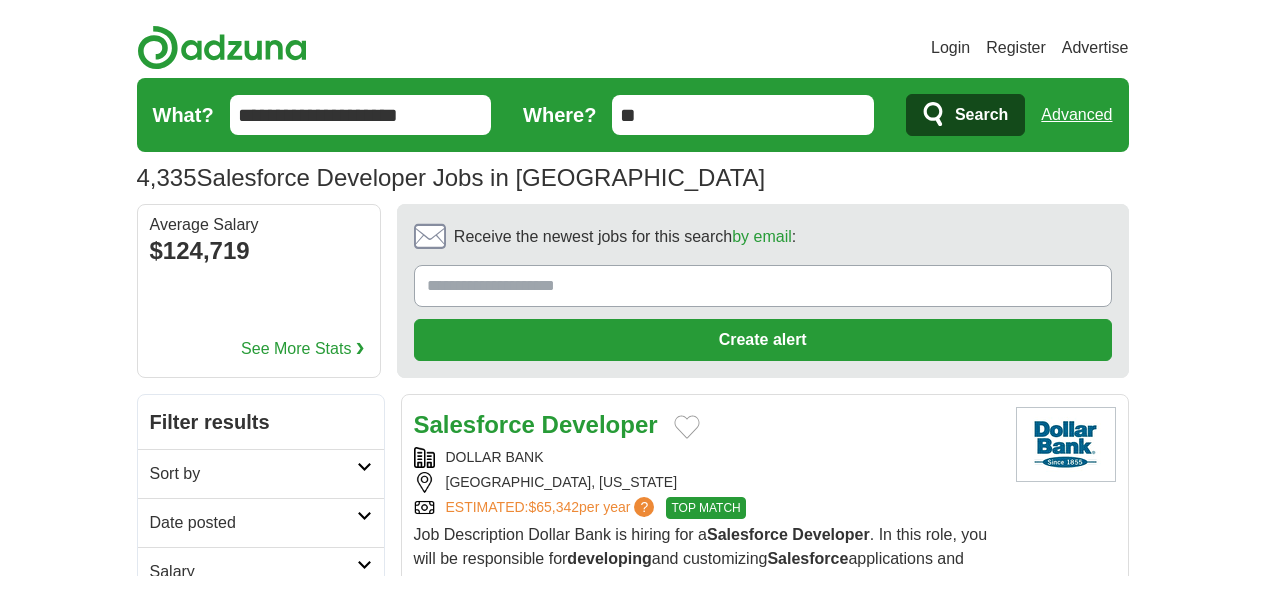 scroll, scrollTop: 0, scrollLeft: 0, axis: both 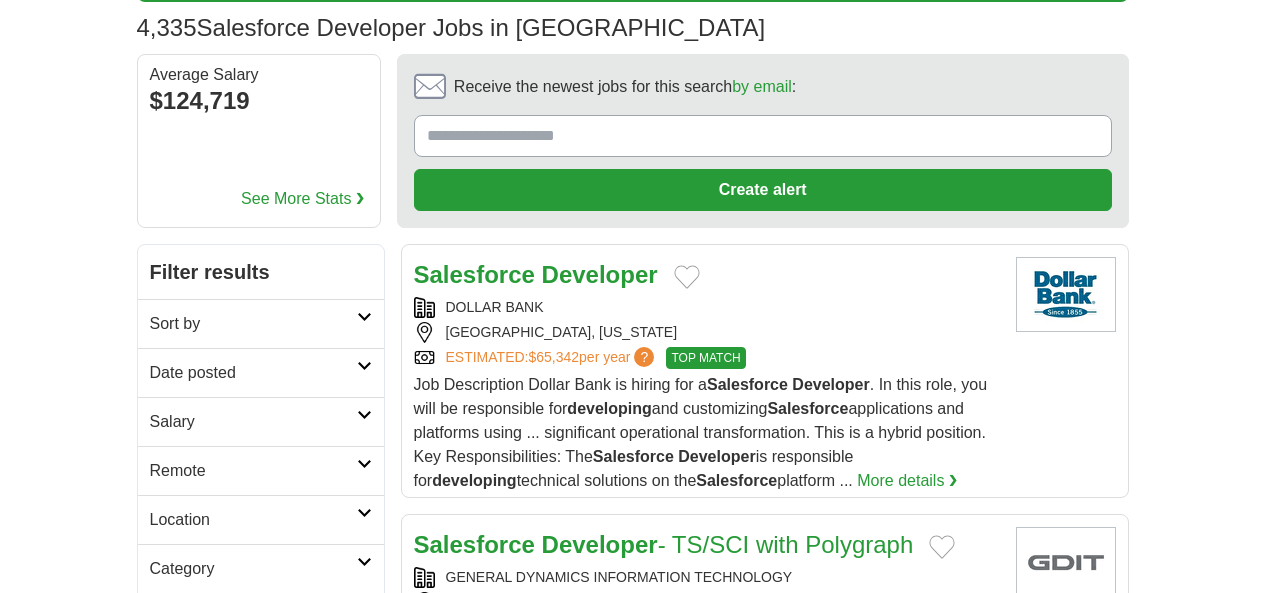 click on "Date posted" at bounding box center (253, 373) 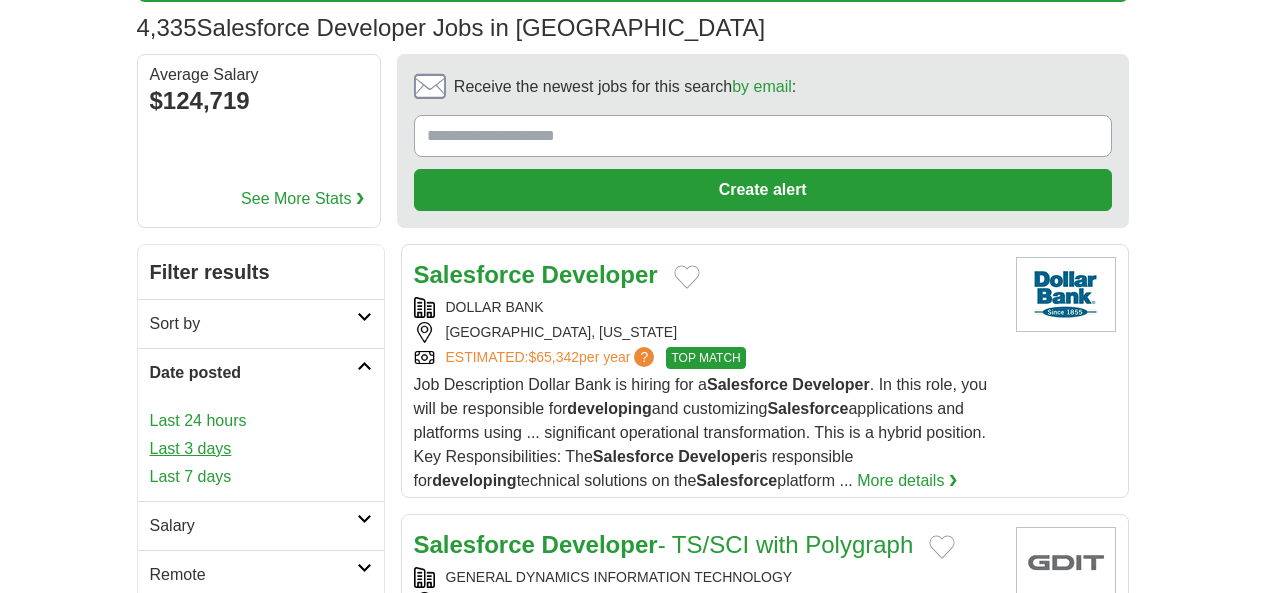 click on "Last 3 days" at bounding box center [261, 449] 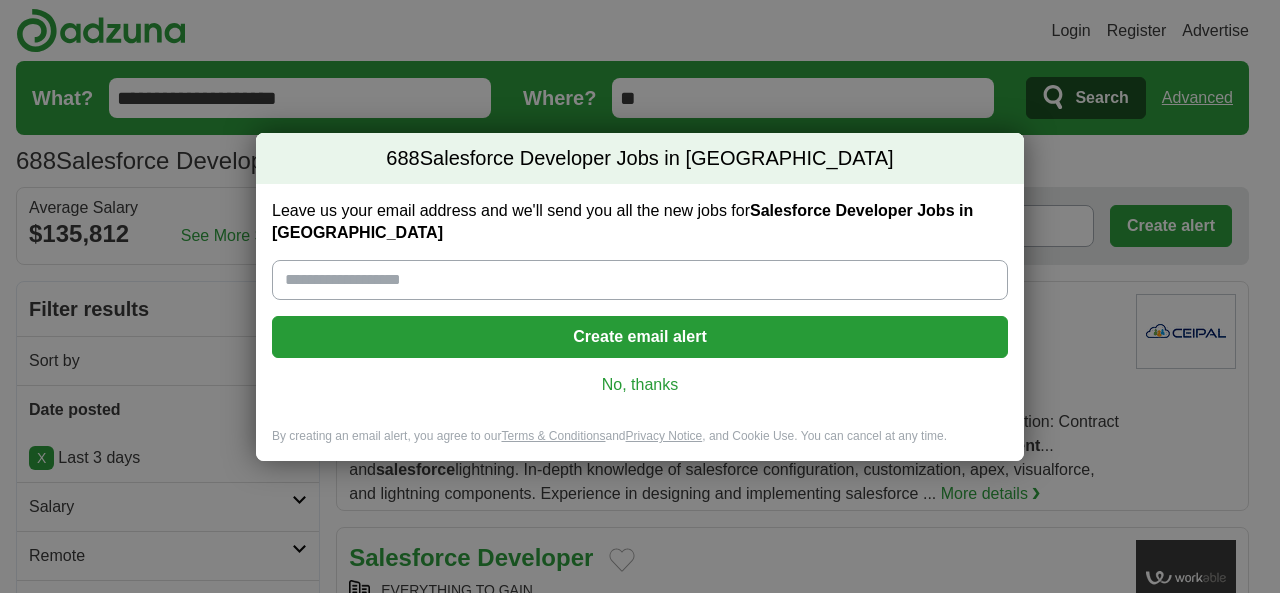 scroll, scrollTop: 0, scrollLeft: 0, axis: both 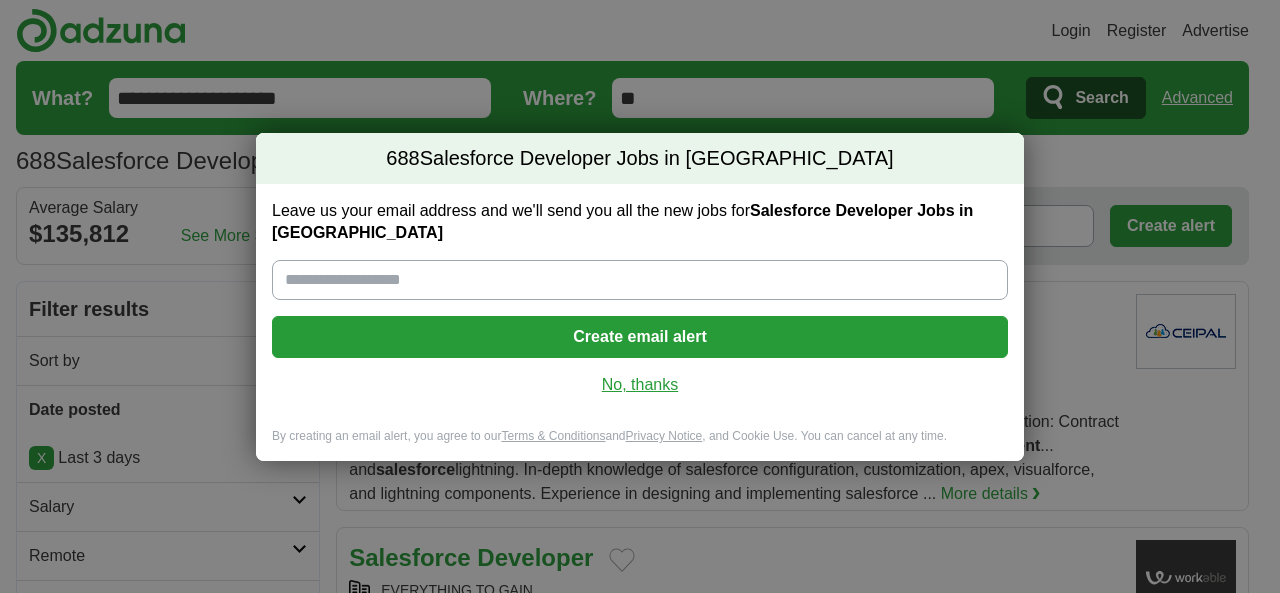 click on "No, thanks" at bounding box center (640, 385) 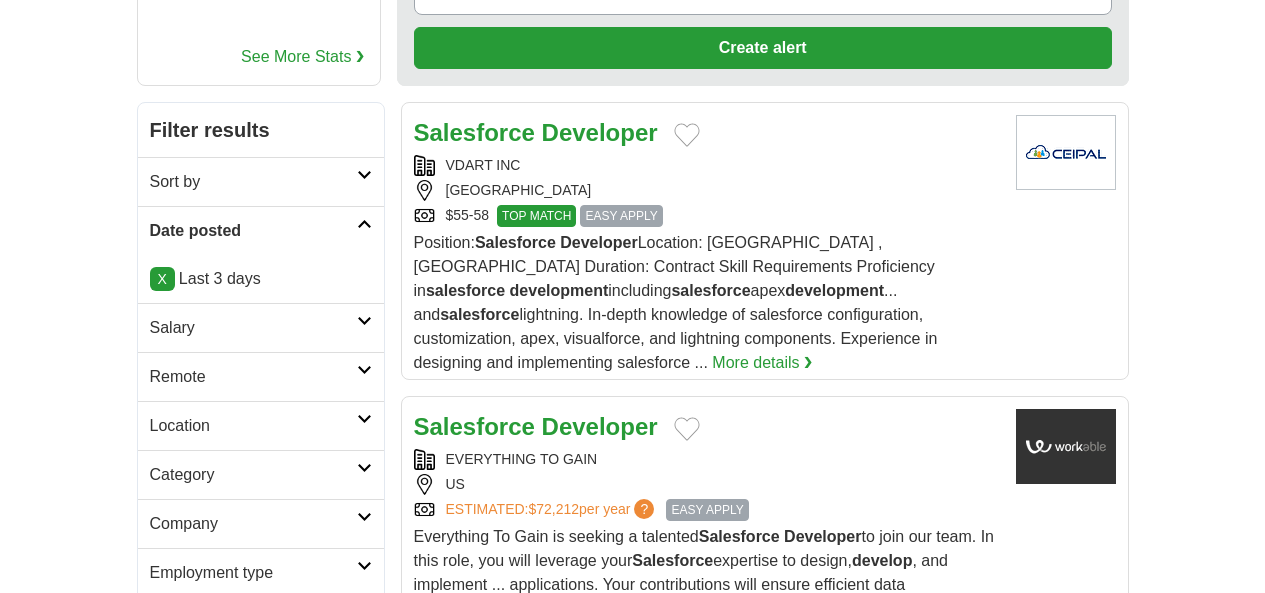scroll, scrollTop: 275, scrollLeft: 0, axis: vertical 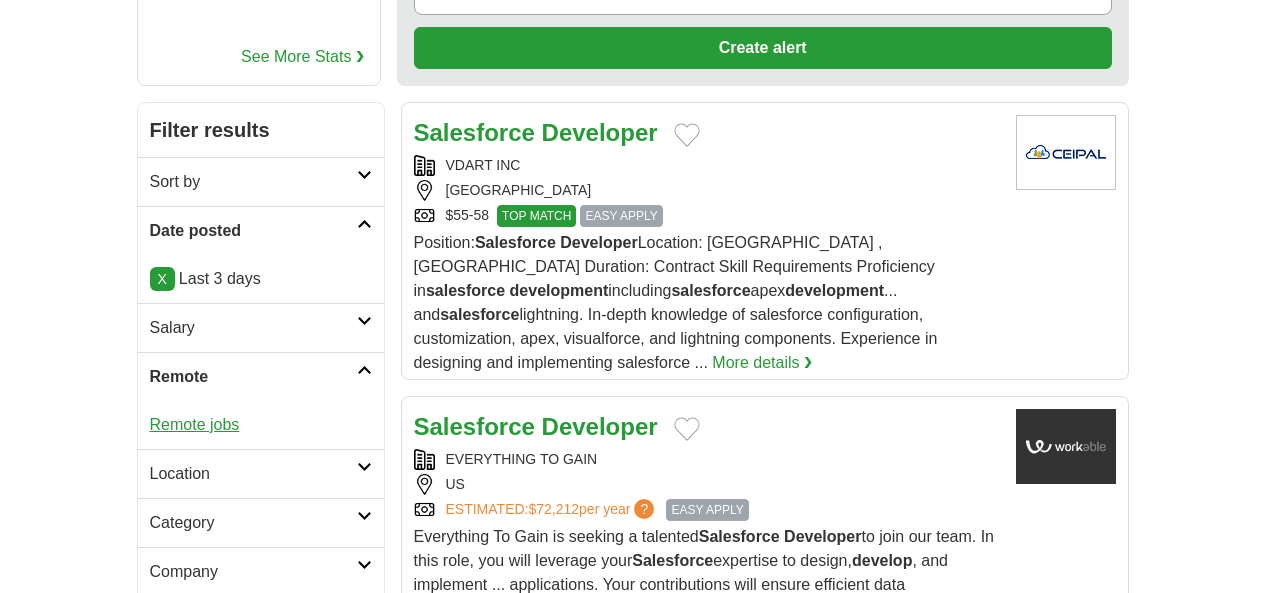 click on "Remote jobs" at bounding box center (195, 424) 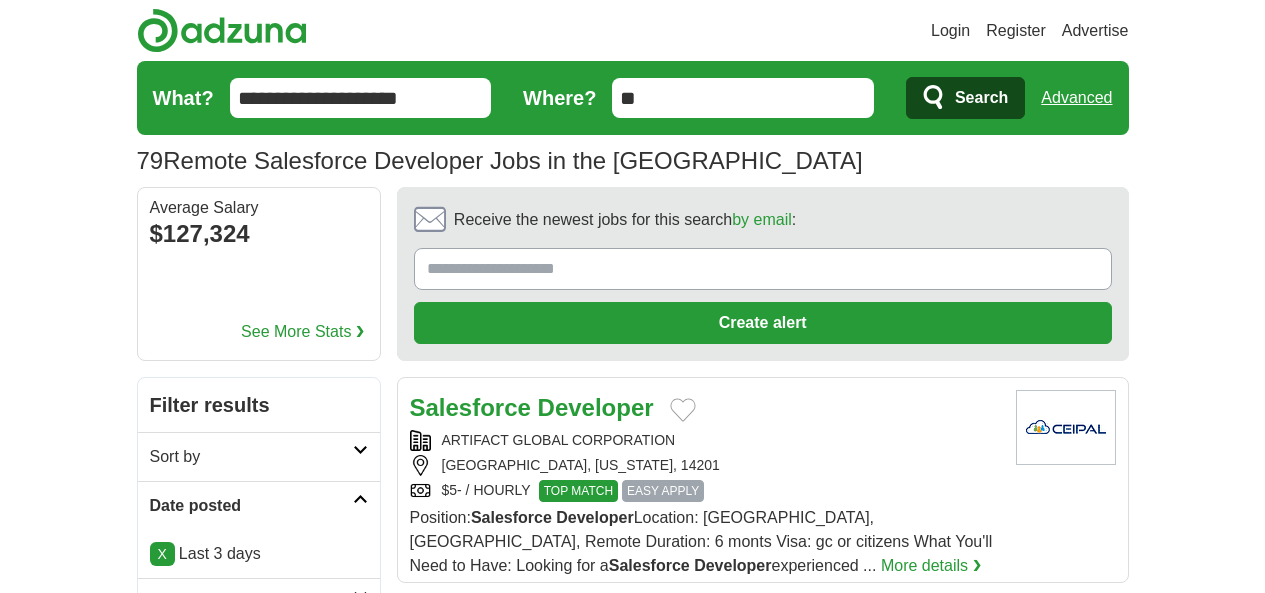 scroll, scrollTop: 0, scrollLeft: 0, axis: both 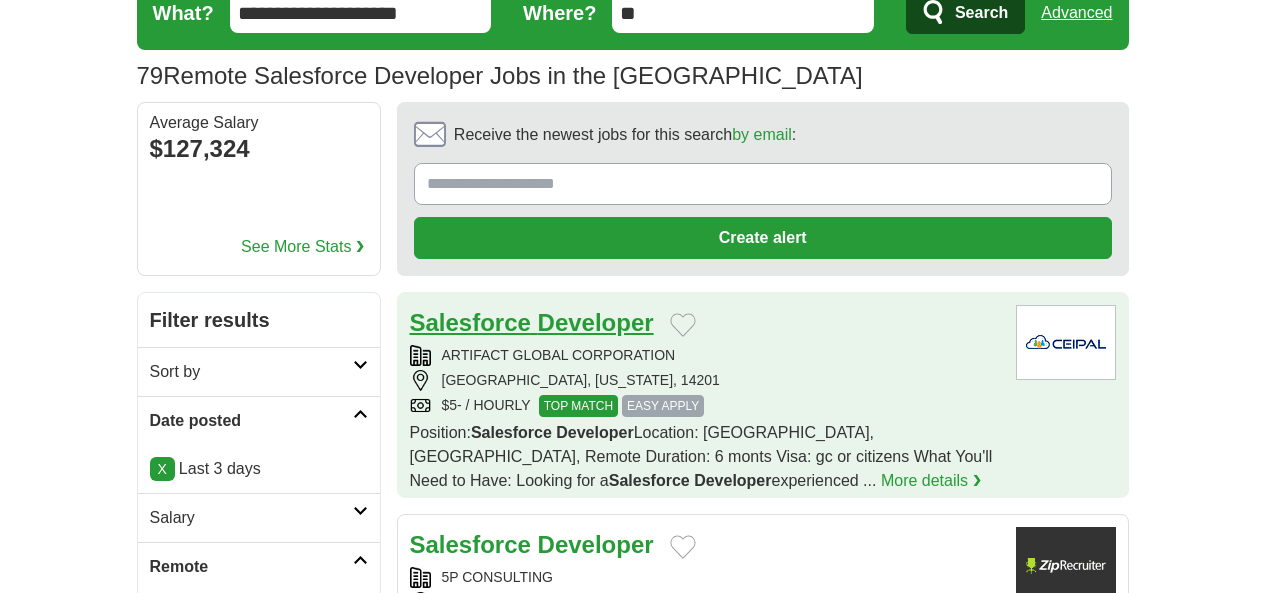 click on "Salesforce   Developer" at bounding box center (532, 322) 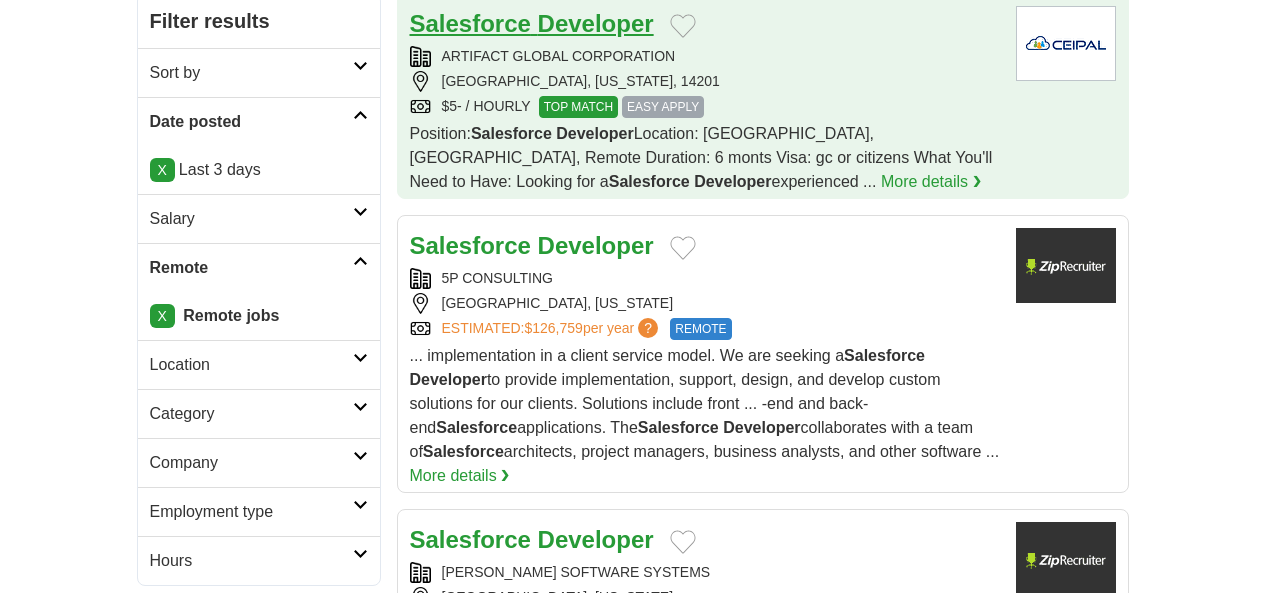 scroll, scrollTop: 470, scrollLeft: 0, axis: vertical 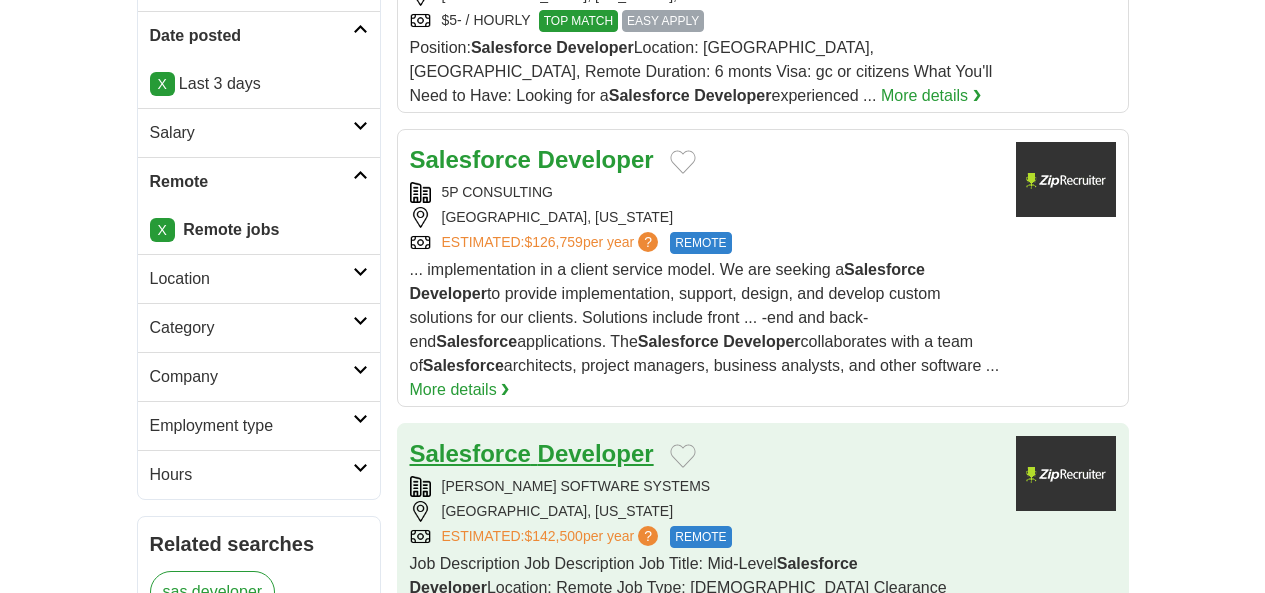 click on "Salesforce" at bounding box center [470, 453] 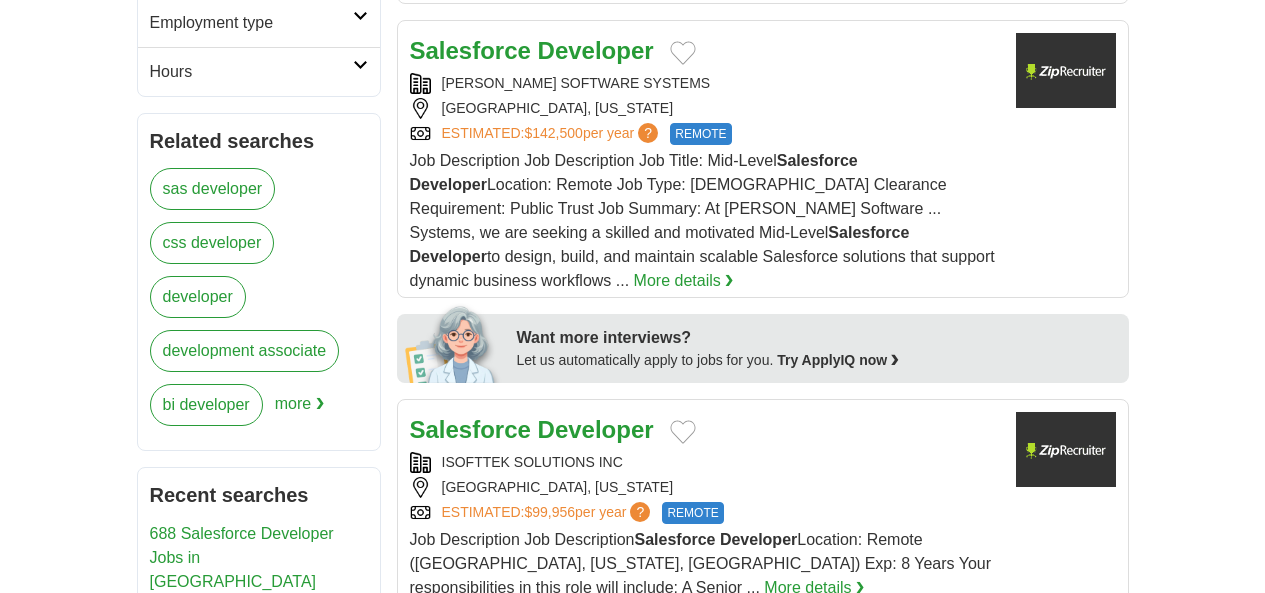 scroll, scrollTop: 910, scrollLeft: 0, axis: vertical 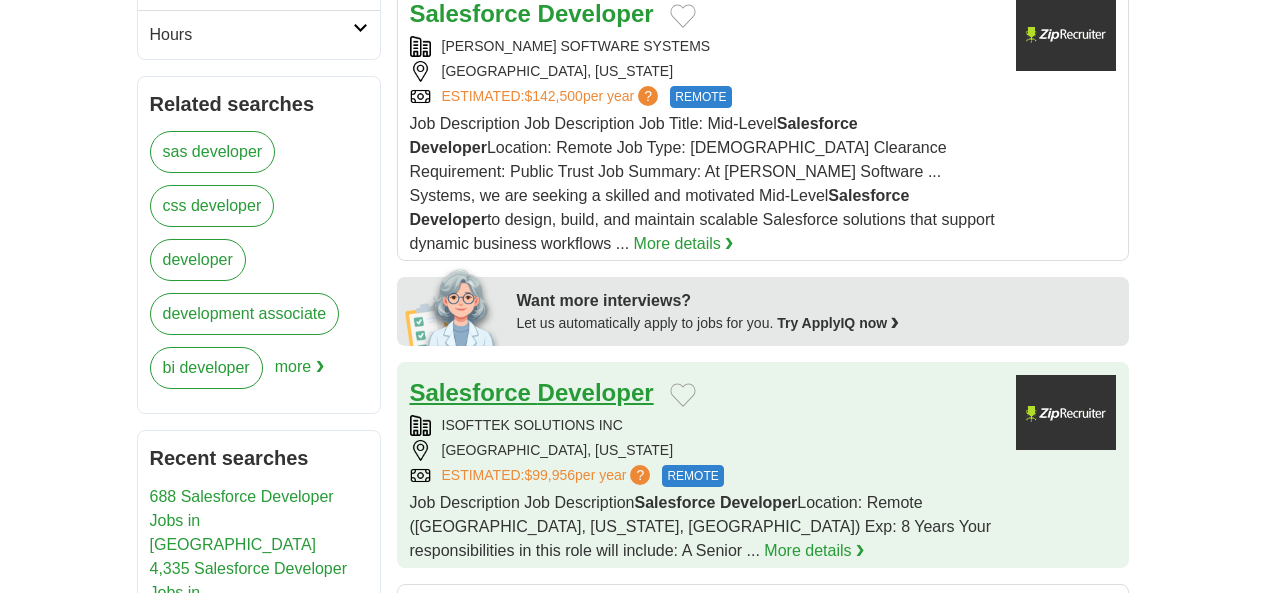 click on "Salesforce" at bounding box center [470, 392] 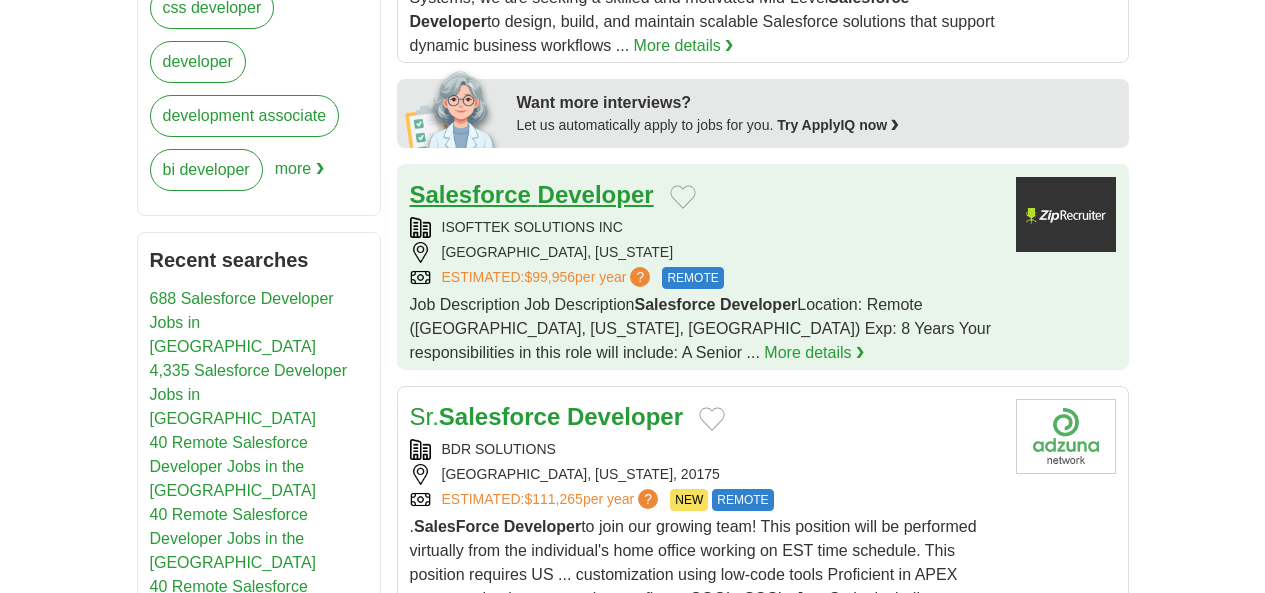 scroll, scrollTop: 1110, scrollLeft: 0, axis: vertical 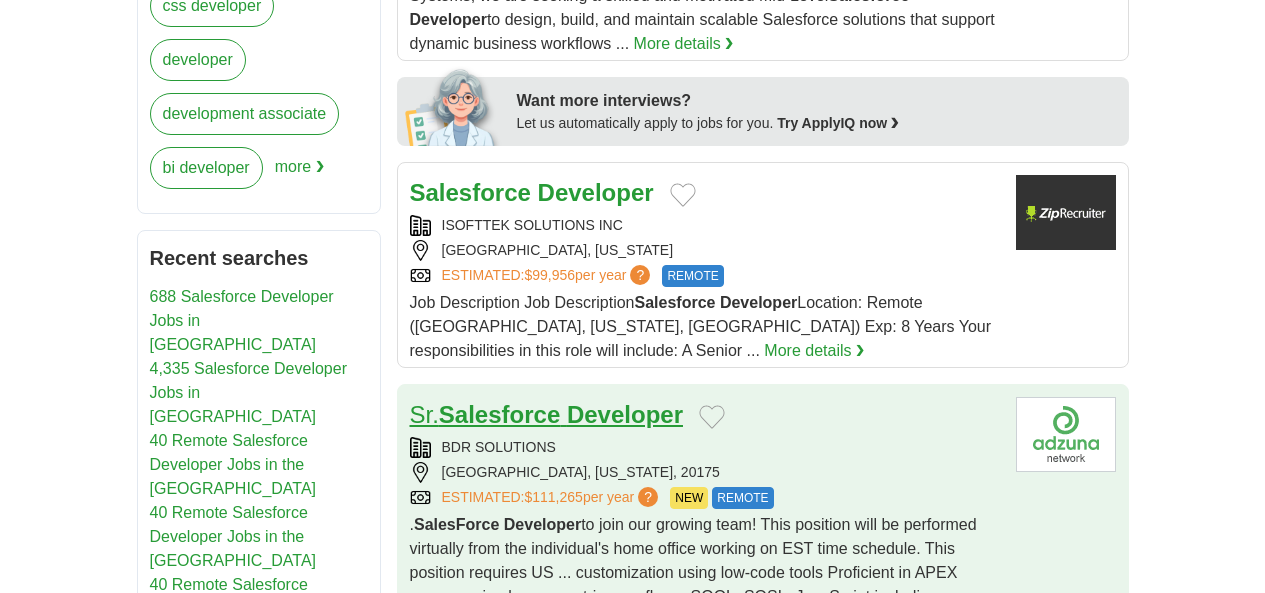 click on "Developer" at bounding box center (625, 414) 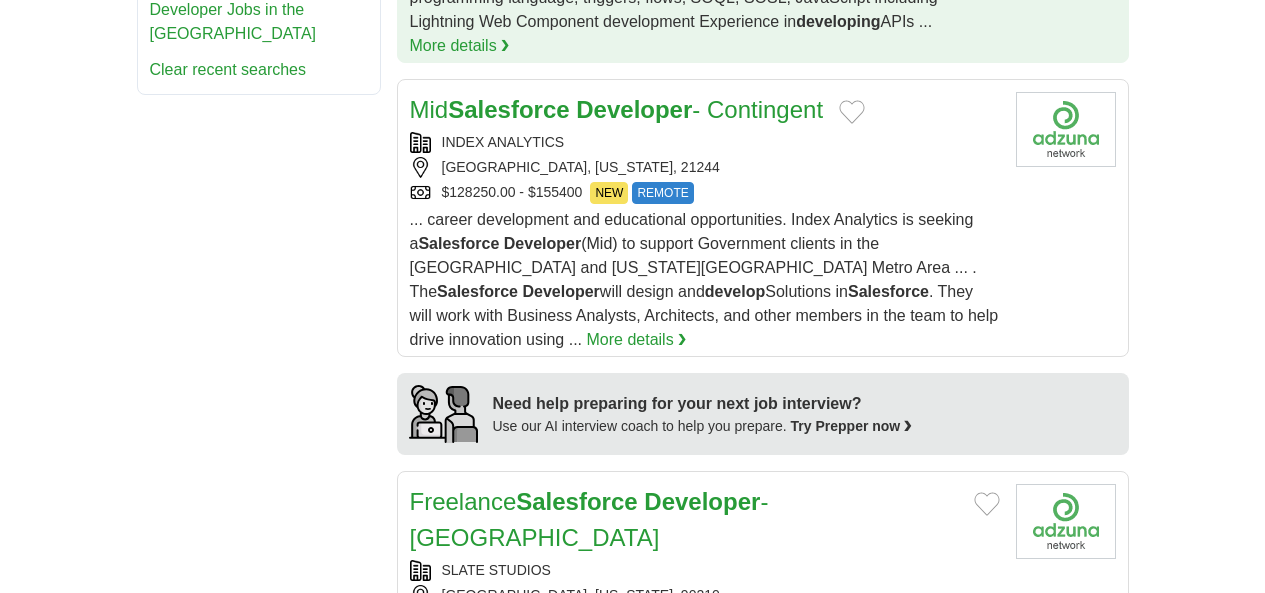 scroll, scrollTop: 1710, scrollLeft: 0, axis: vertical 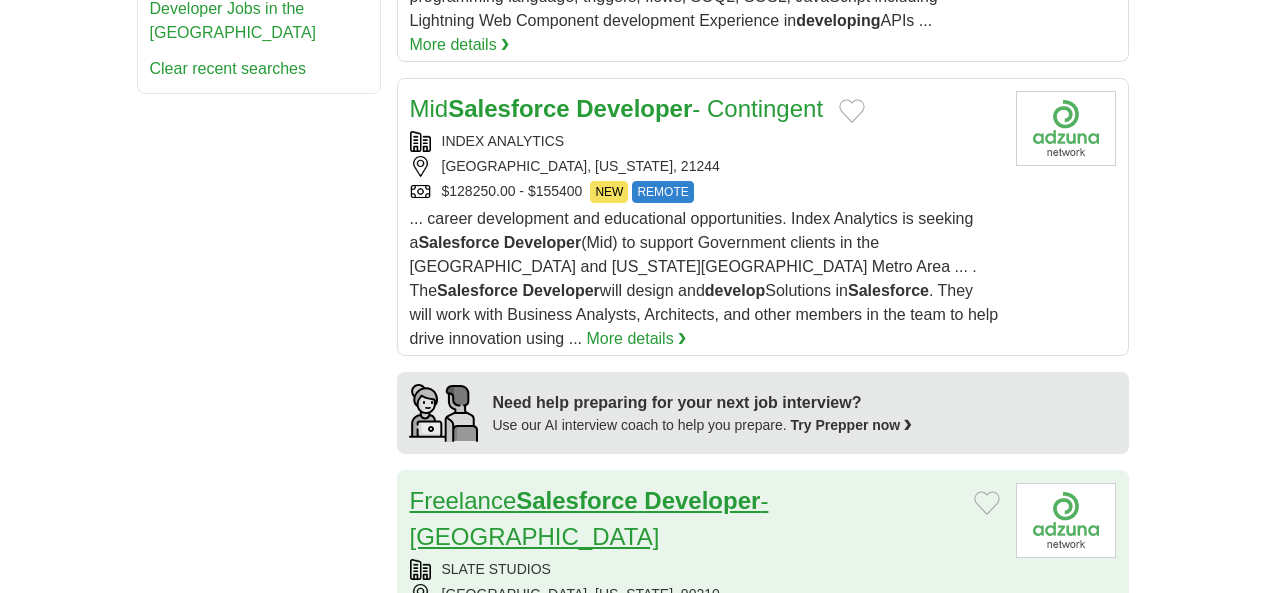 click on "Developer" at bounding box center [702, 500] 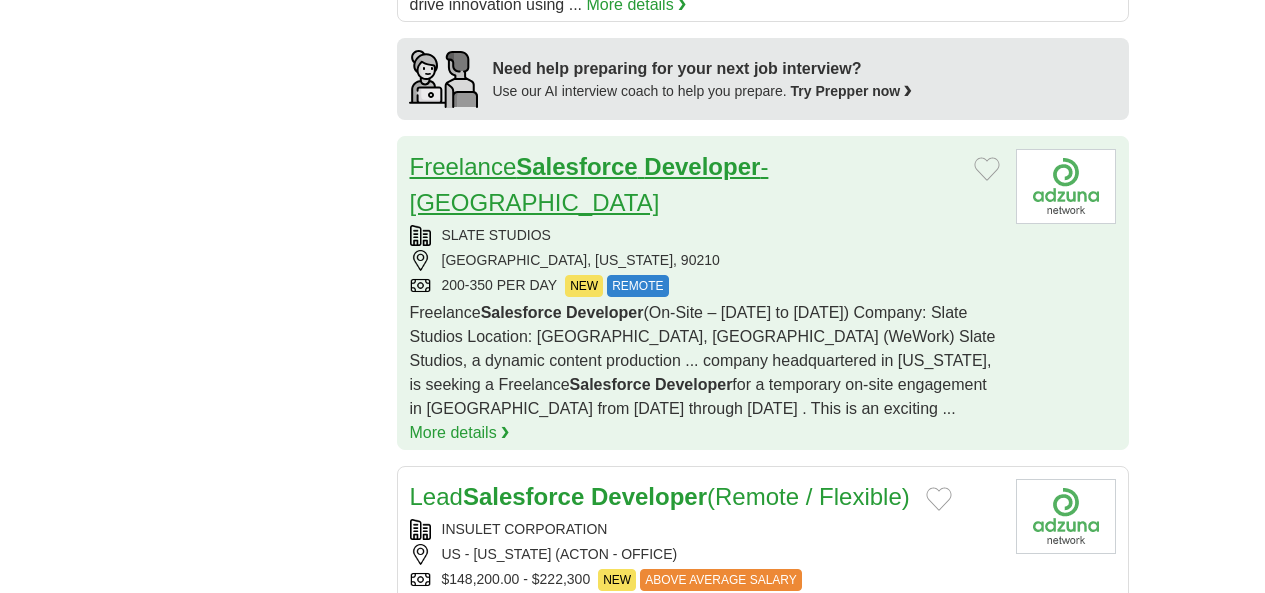 scroll, scrollTop: 2070, scrollLeft: 0, axis: vertical 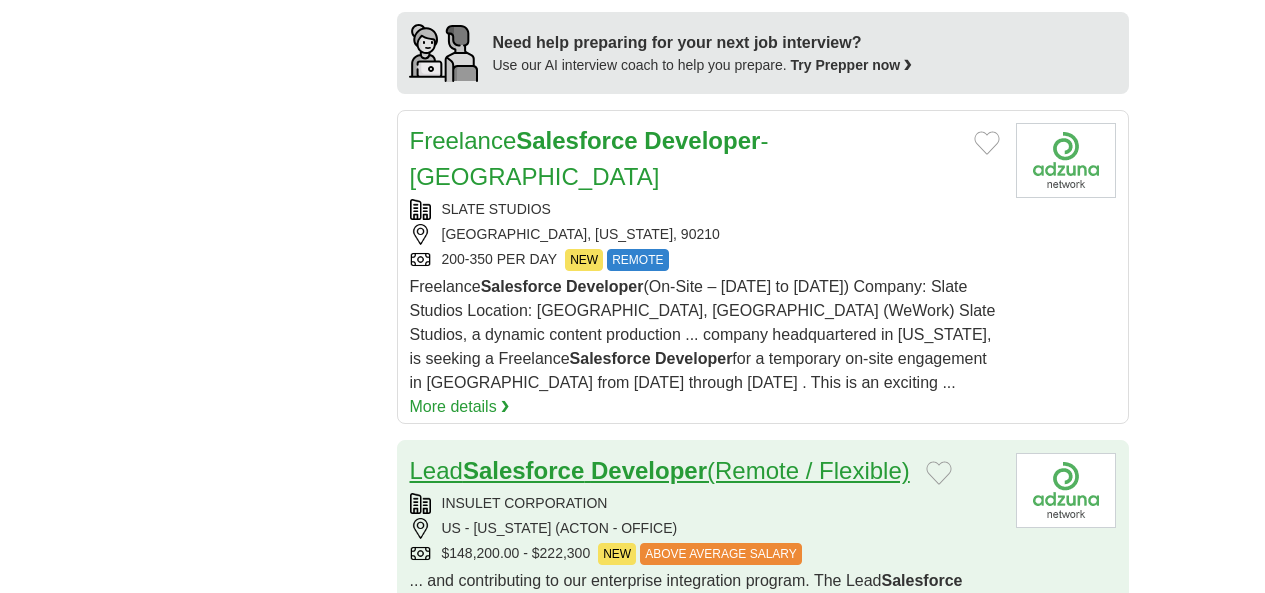 click on "Developer" at bounding box center (649, 470) 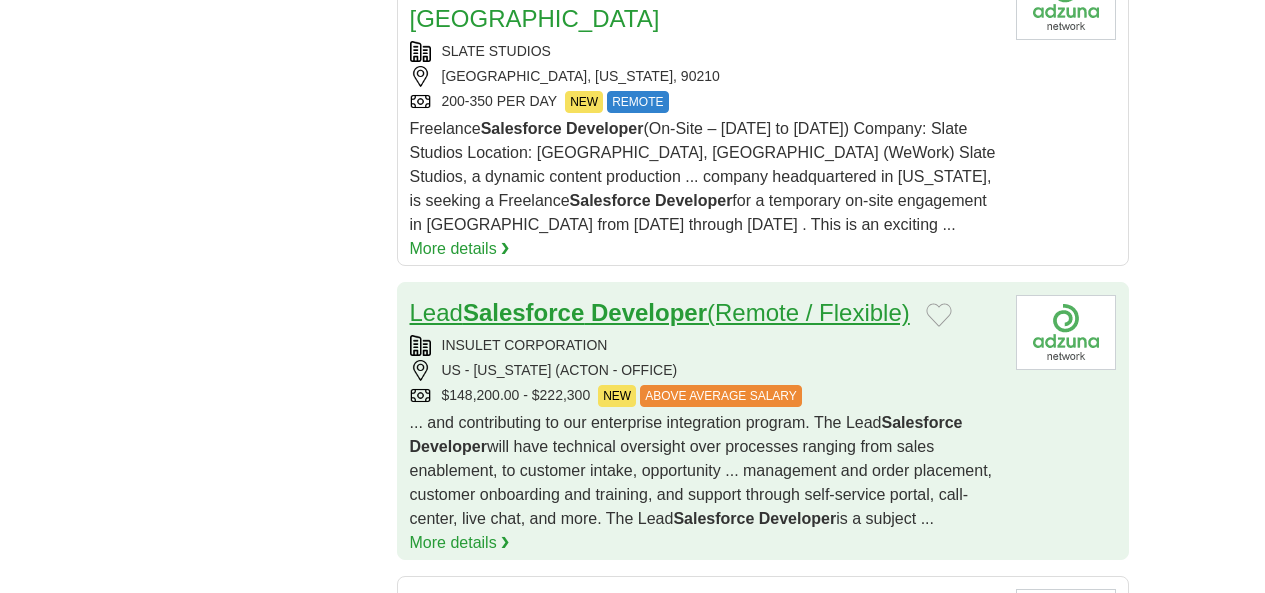scroll, scrollTop: 2178, scrollLeft: 0, axis: vertical 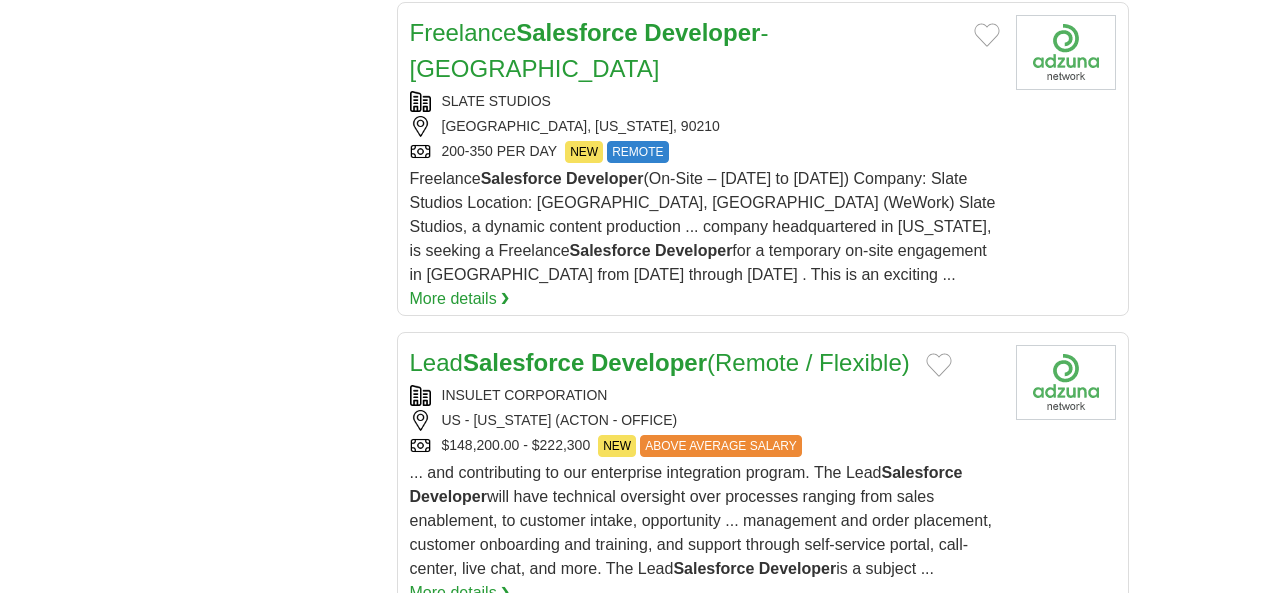 click on "Salesforce" at bounding box center (539, 656) 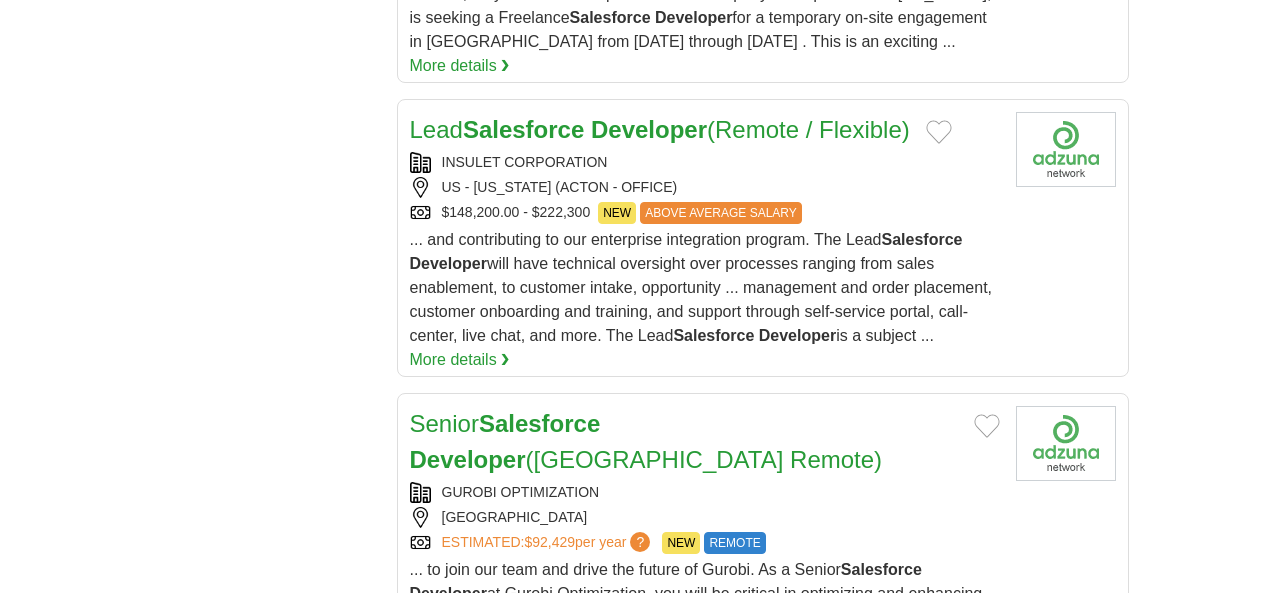scroll, scrollTop: 2418, scrollLeft: 0, axis: vertical 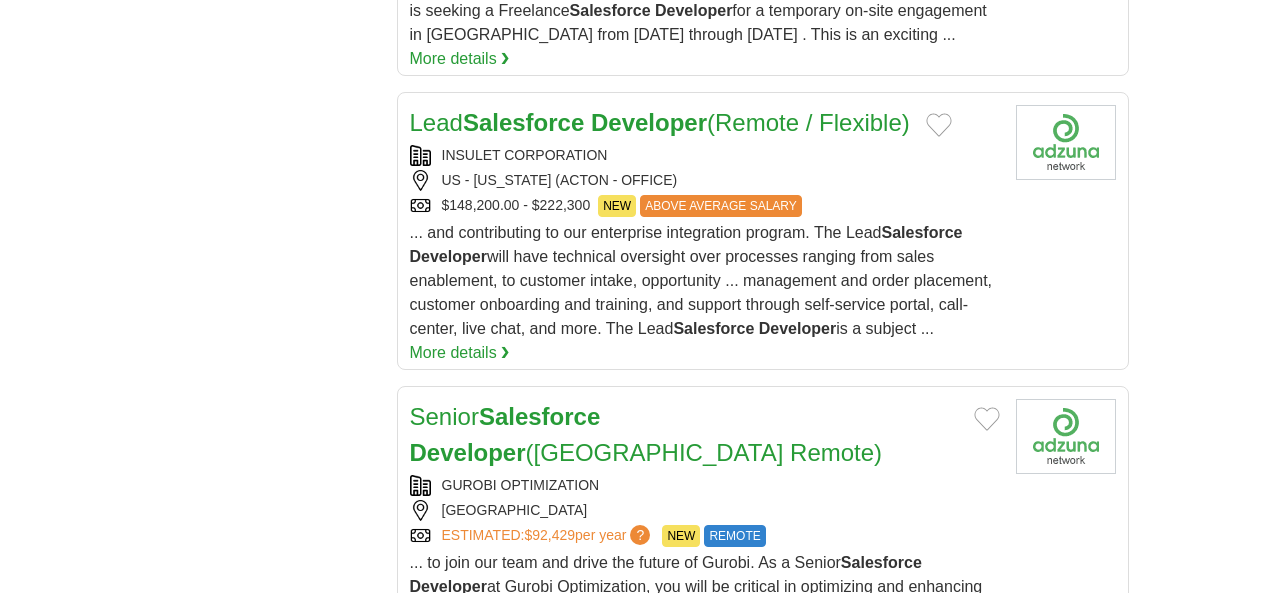 click on "Salesforce" at bounding box center (539, 722) 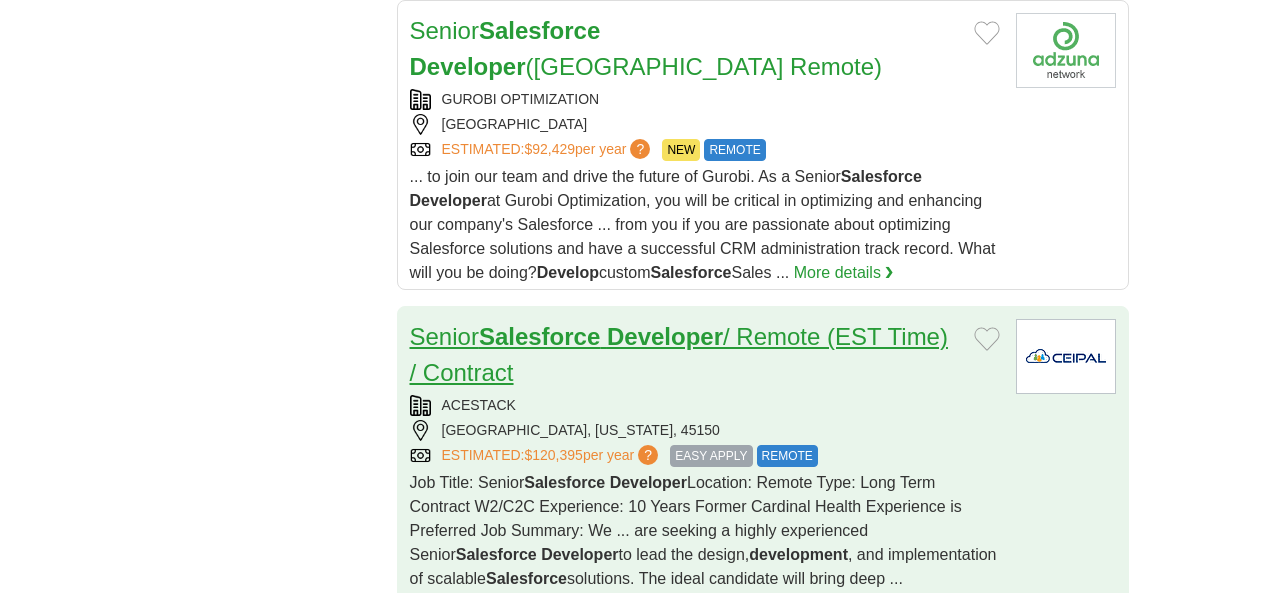 scroll, scrollTop: 2818, scrollLeft: 0, axis: vertical 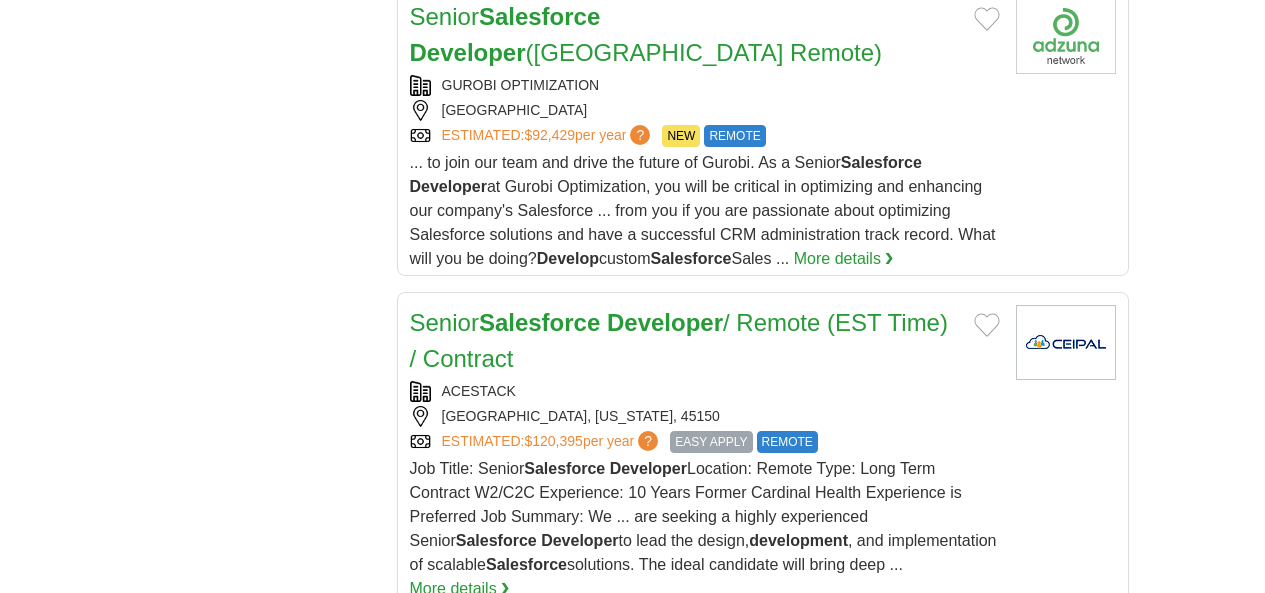 click on "2" at bounding box center (652, 1027) 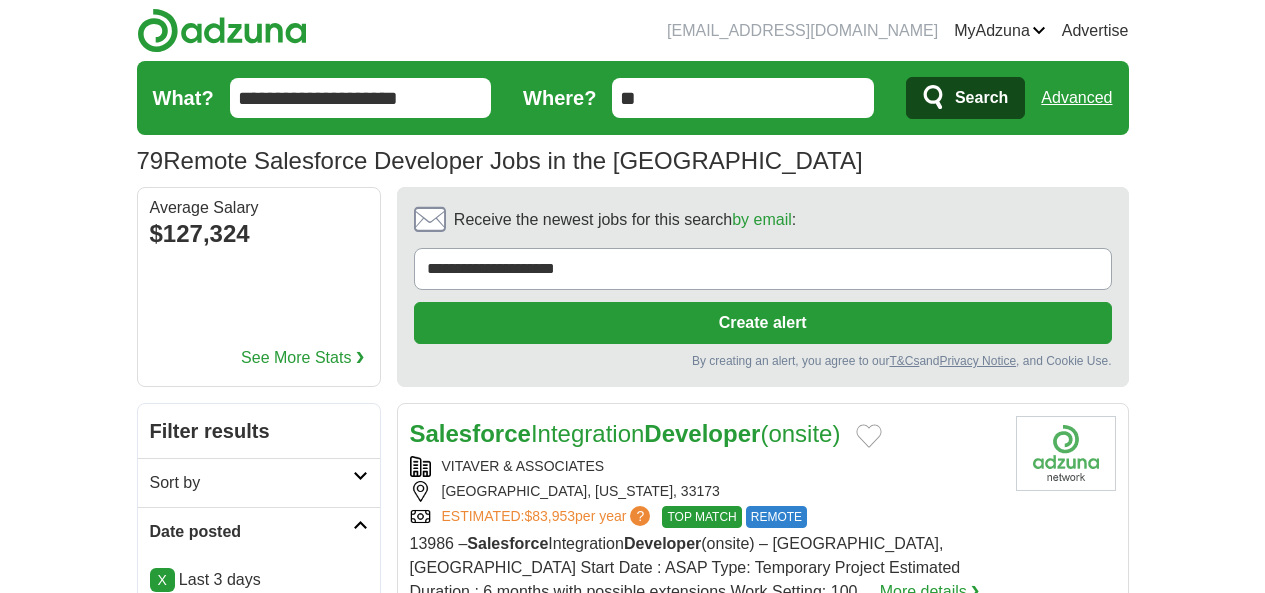 scroll, scrollTop: 0, scrollLeft: 0, axis: both 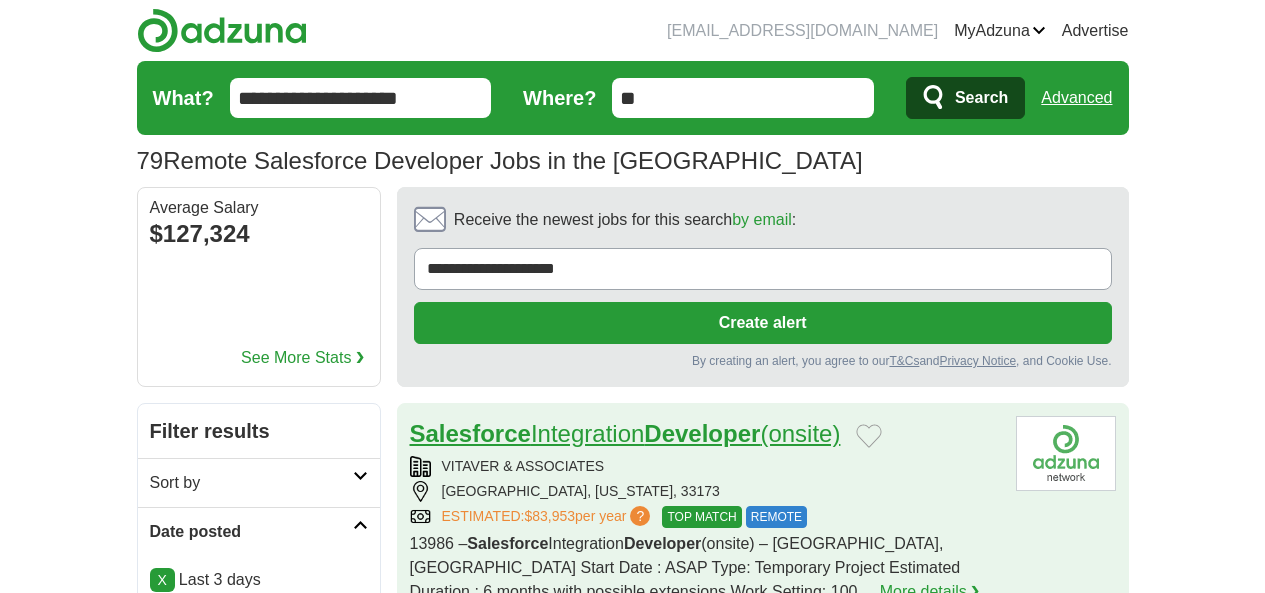 click on "Salesforce  Integration  Developer  (onsite)" at bounding box center (625, 433) 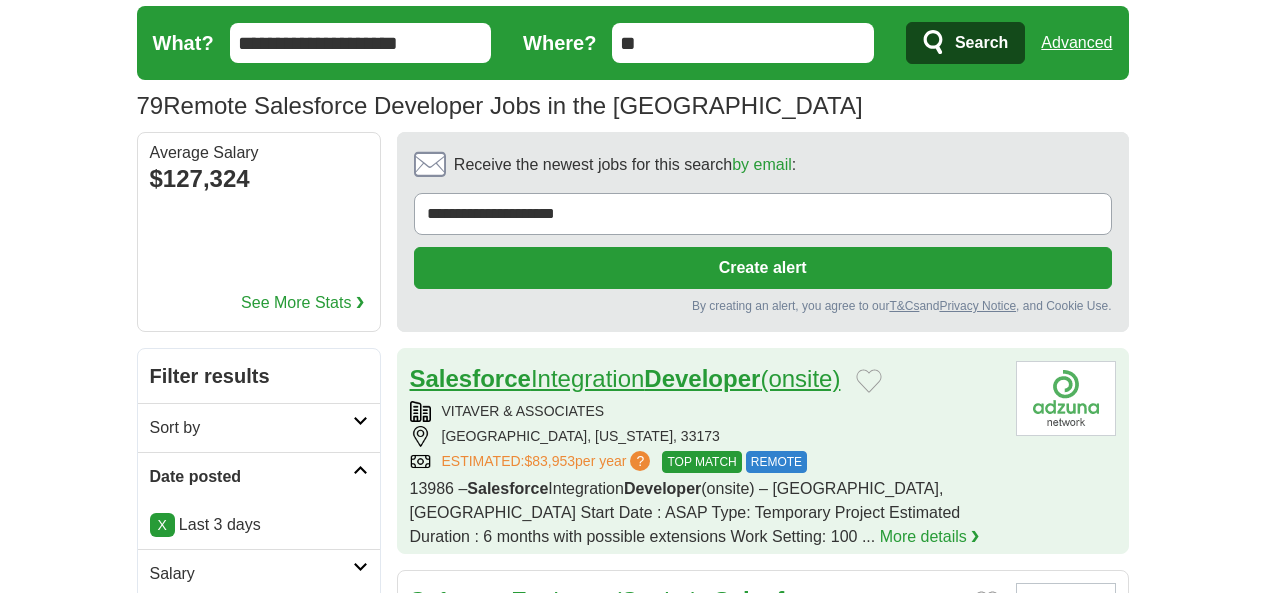 scroll, scrollTop: 57, scrollLeft: 0, axis: vertical 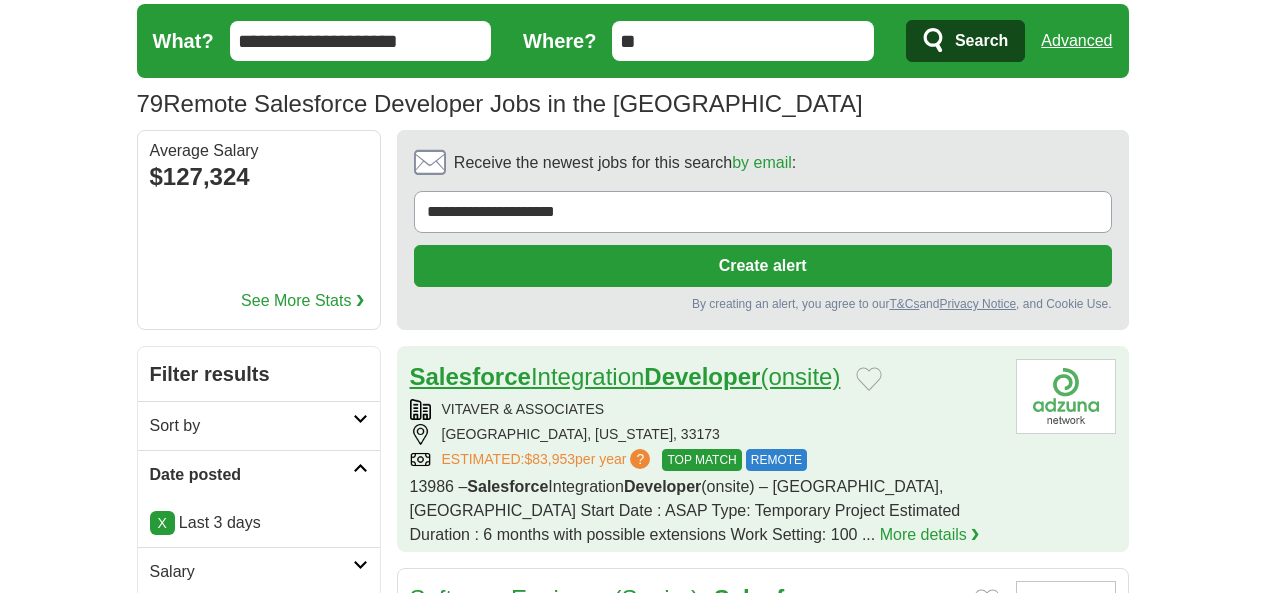 click on "Salesforce" at bounding box center (470, 376) 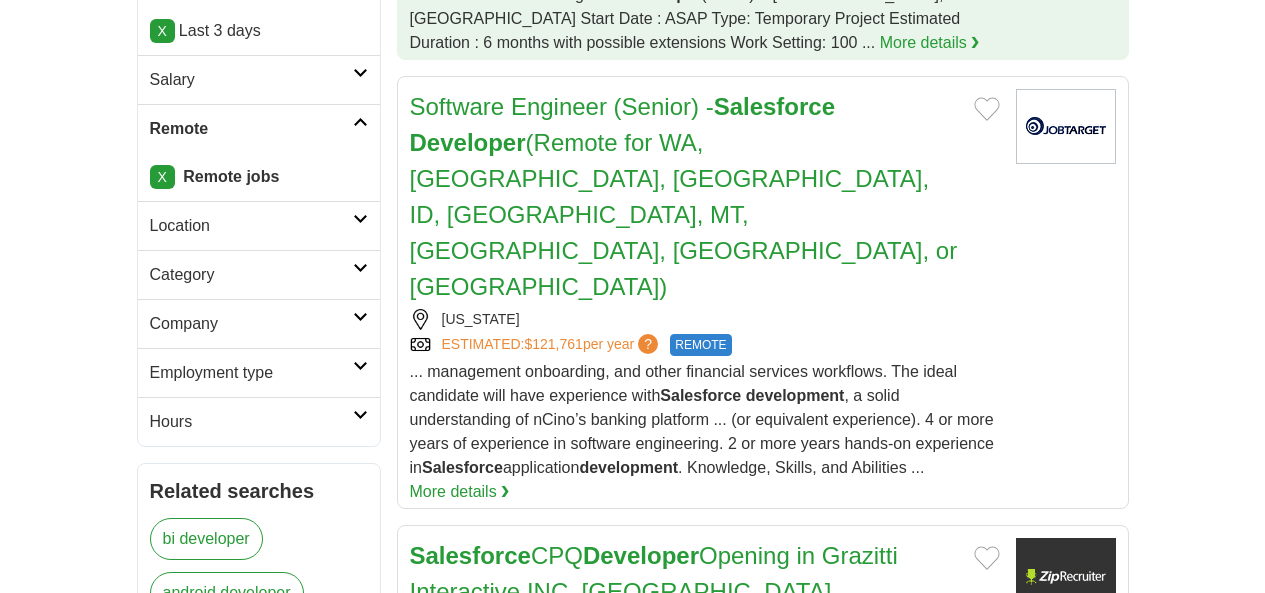 scroll, scrollTop: 550, scrollLeft: 0, axis: vertical 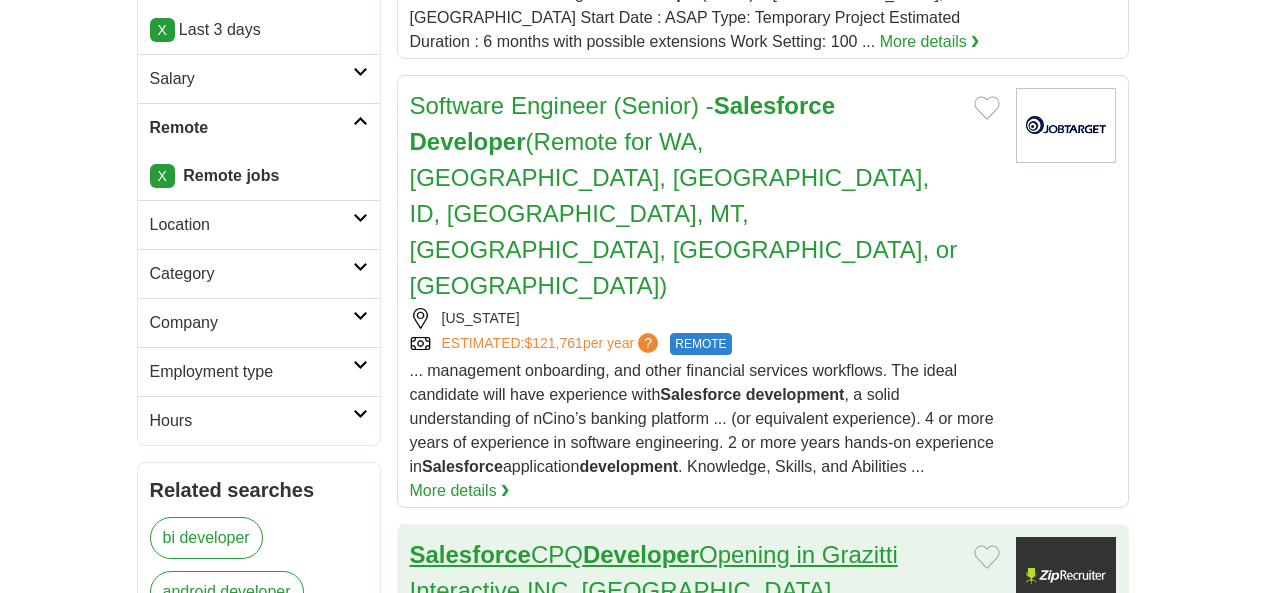 click on "Salesforce" at bounding box center [470, 554] 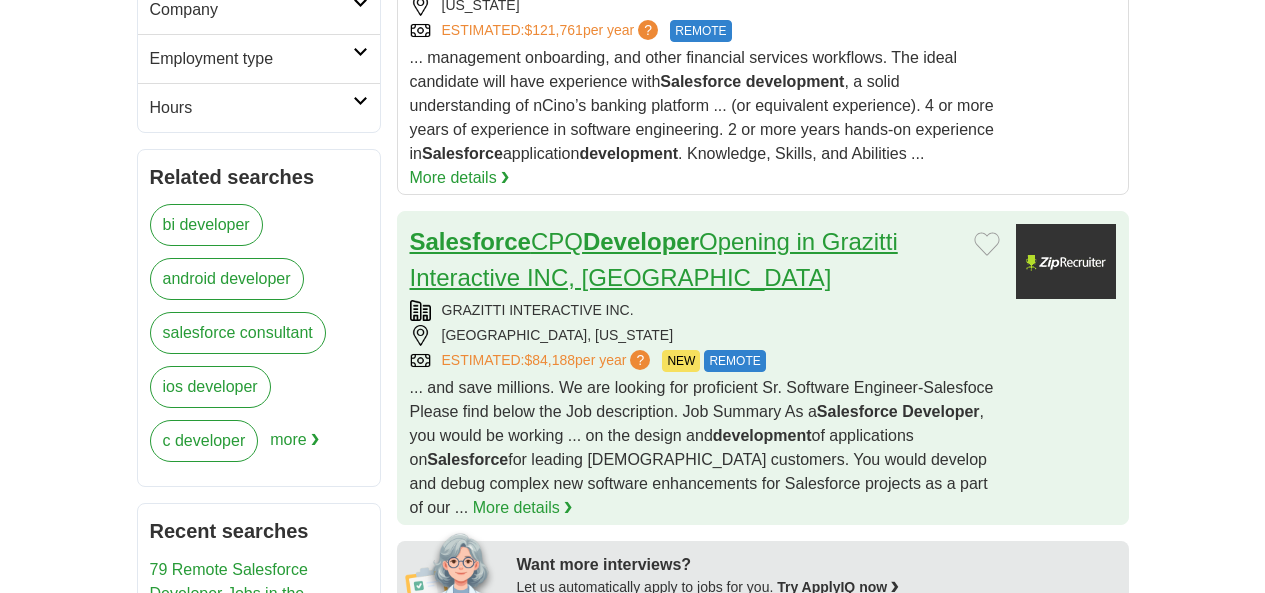 scroll, scrollTop: 864, scrollLeft: 0, axis: vertical 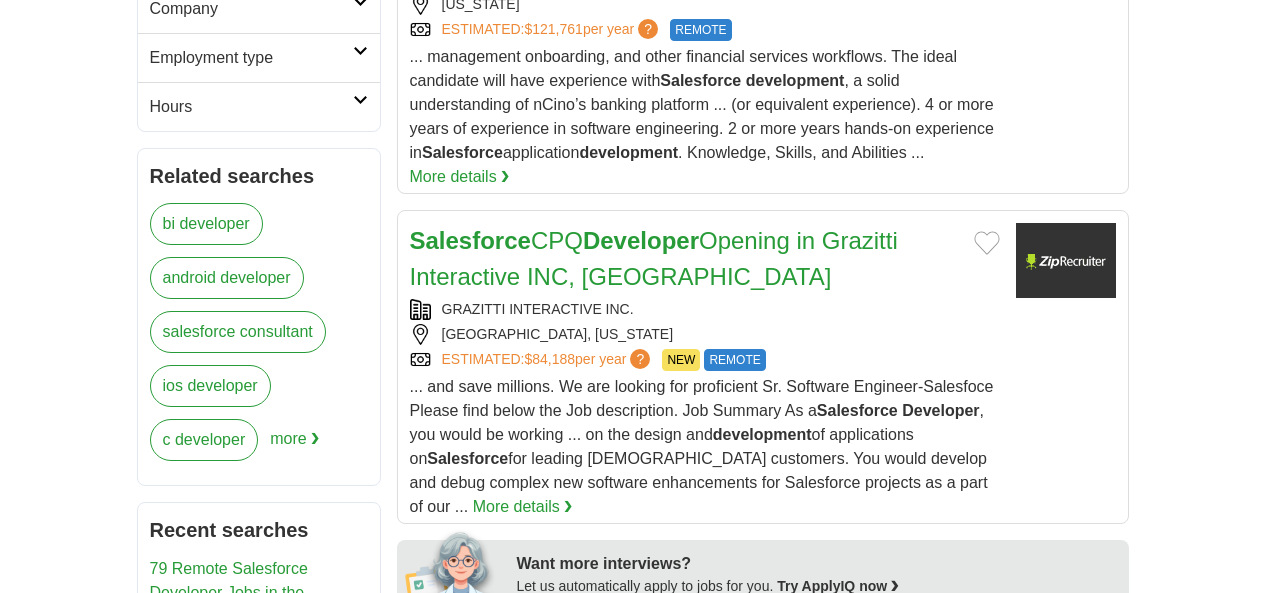 click on "Salesforce" at bounding box center (470, 655) 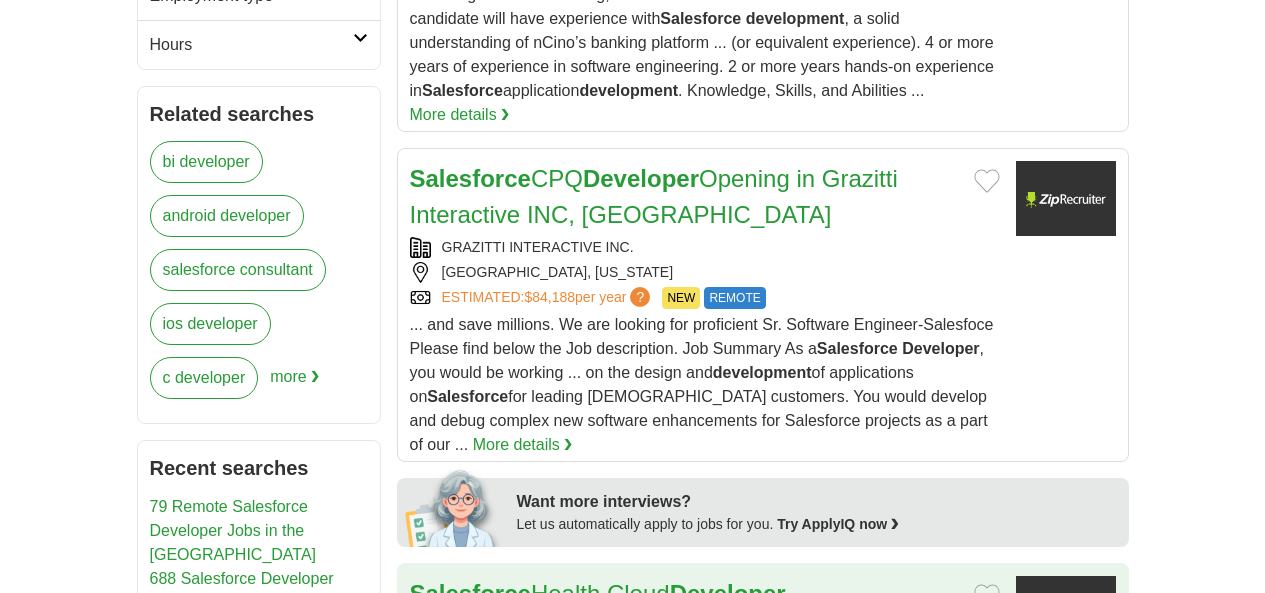 scroll, scrollTop: 986, scrollLeft: 0, axis: vertical 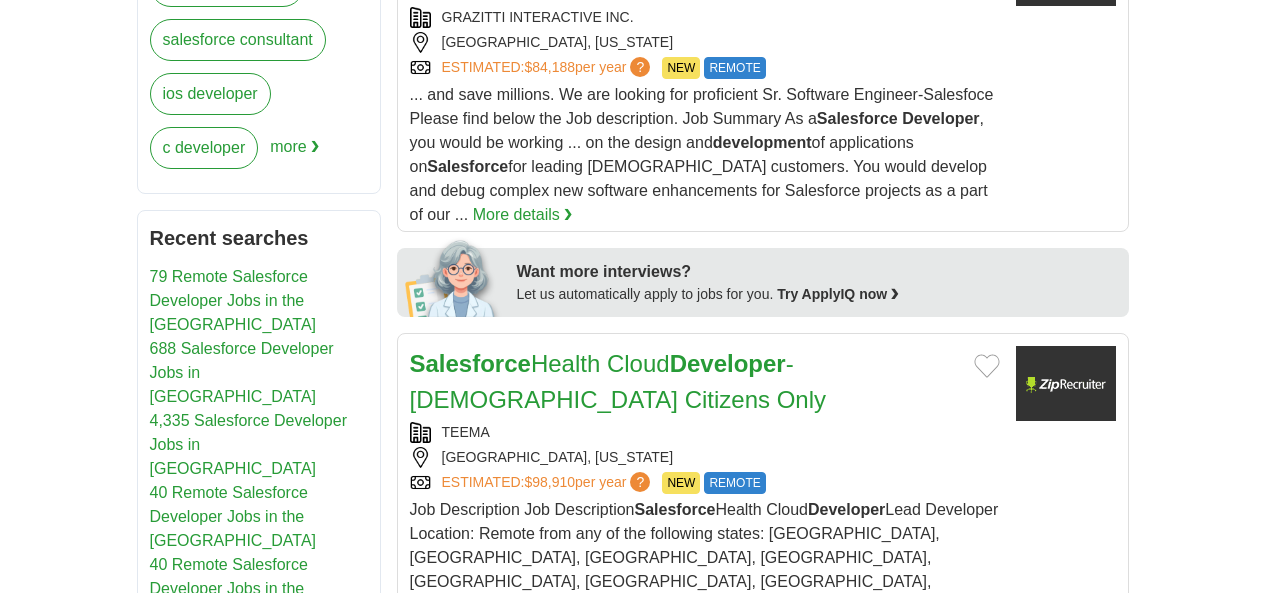 click on "Integration  Developer  - API, Javascript,  Salesforce" at bounding box center (675, 885) 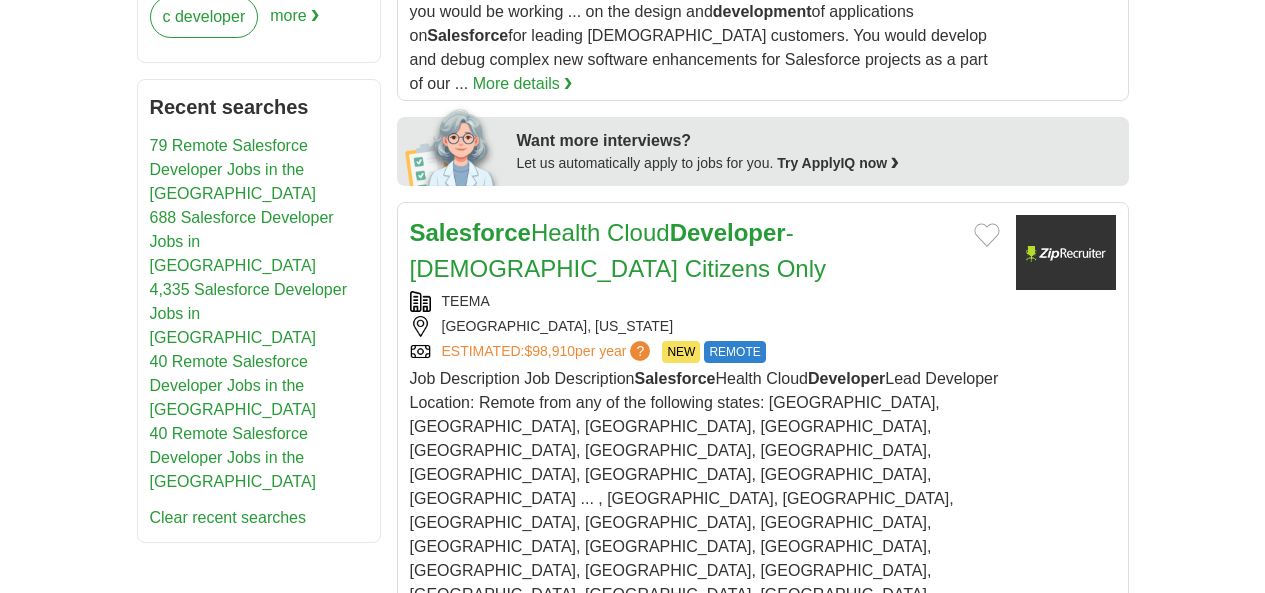 scroll, scrollTop: 1286, scrollLeft: 0, axis: vertical 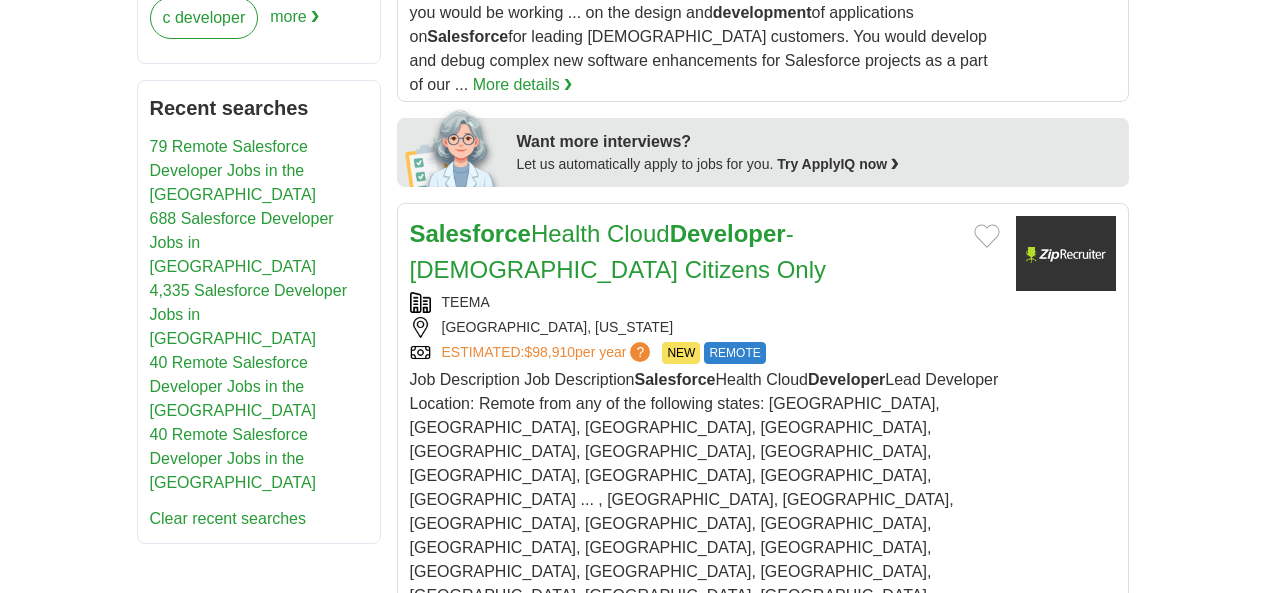 click on "Director, Salesforce Administration" at bounding box center (593, 977) 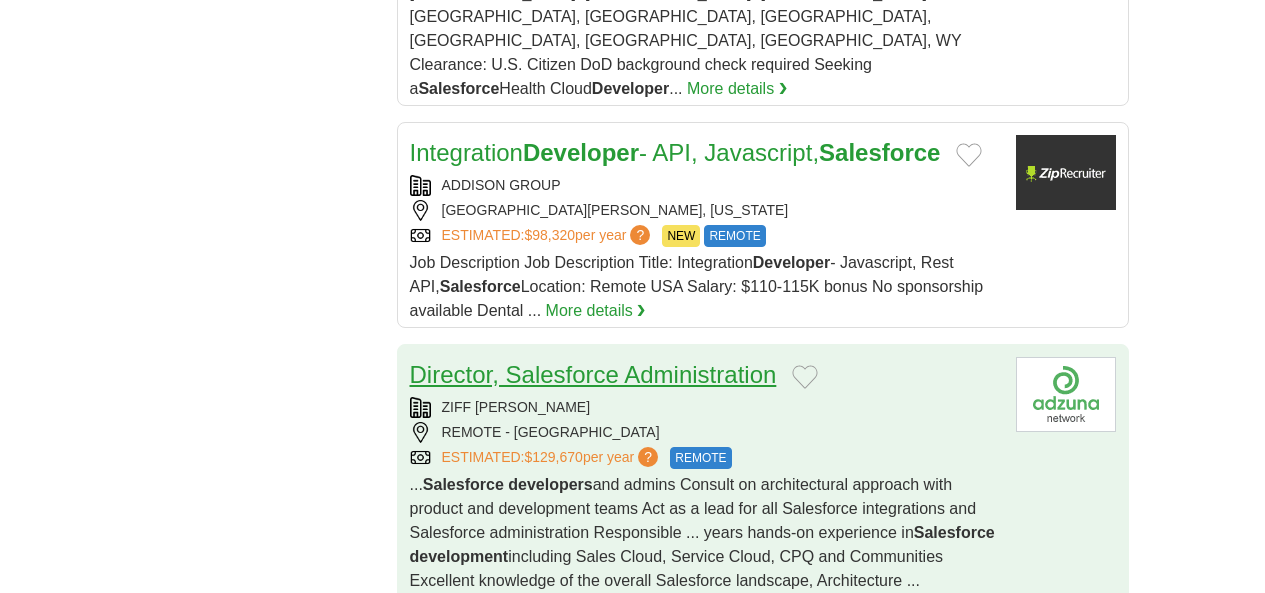 scroll, scrollTop: 1891, scrollLeft: 0, axis: vertical 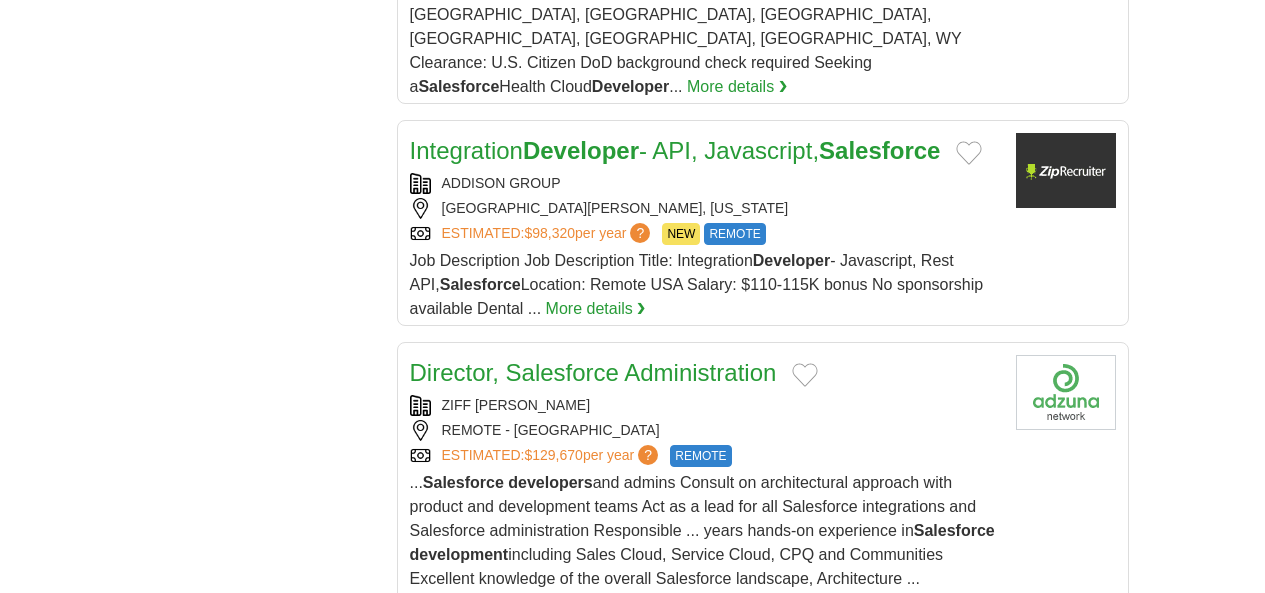 click on "TTEC DIGITAL
AUSTIN, TEXAS
ESTIMATED:
$104,340
per year
?
NEW REMOTE" at bounding box center [705, 1117] 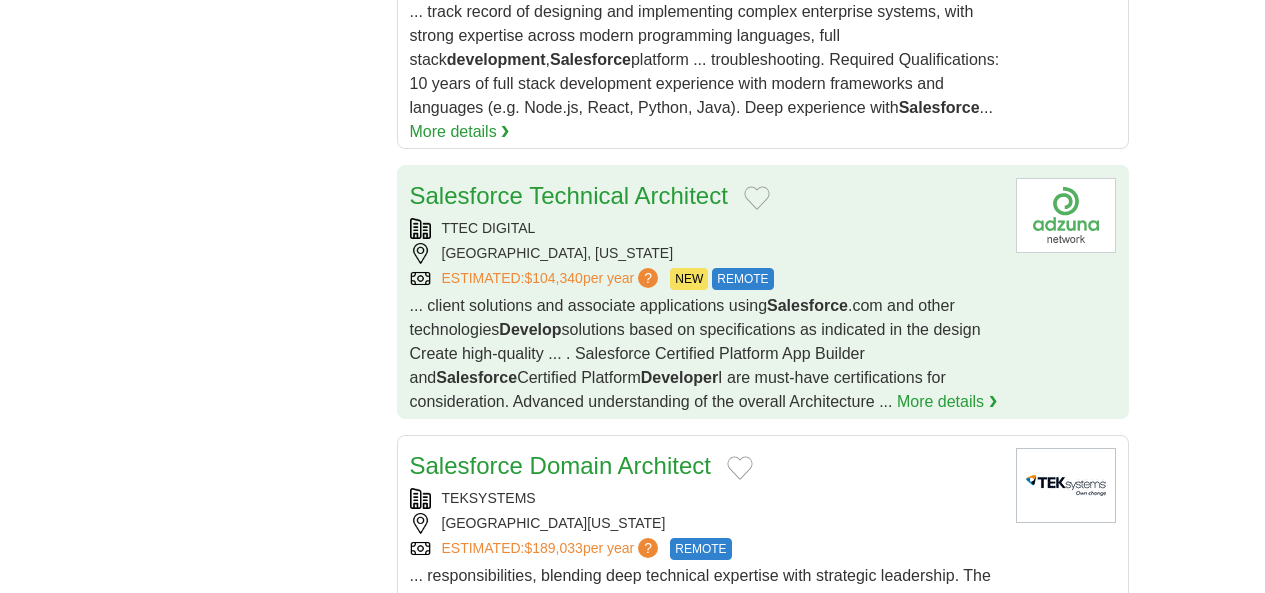 scroll, scrollTop: 2741, scrollLeft: 0, axis: vertical 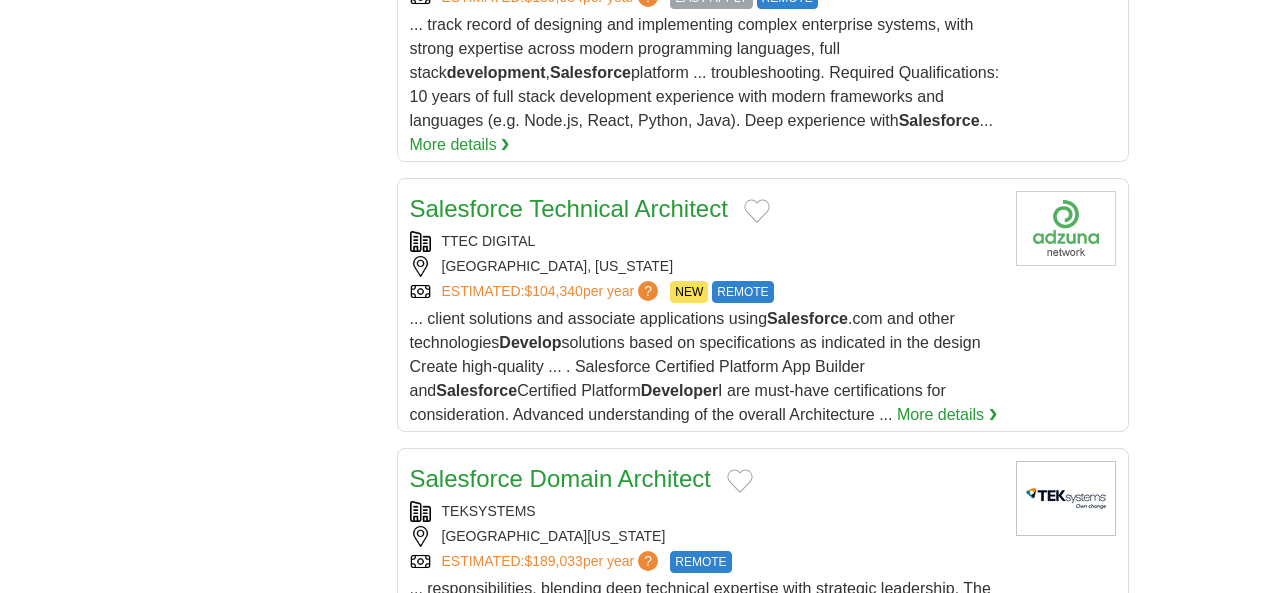 click on "3" at bounding box center [753, 1443] 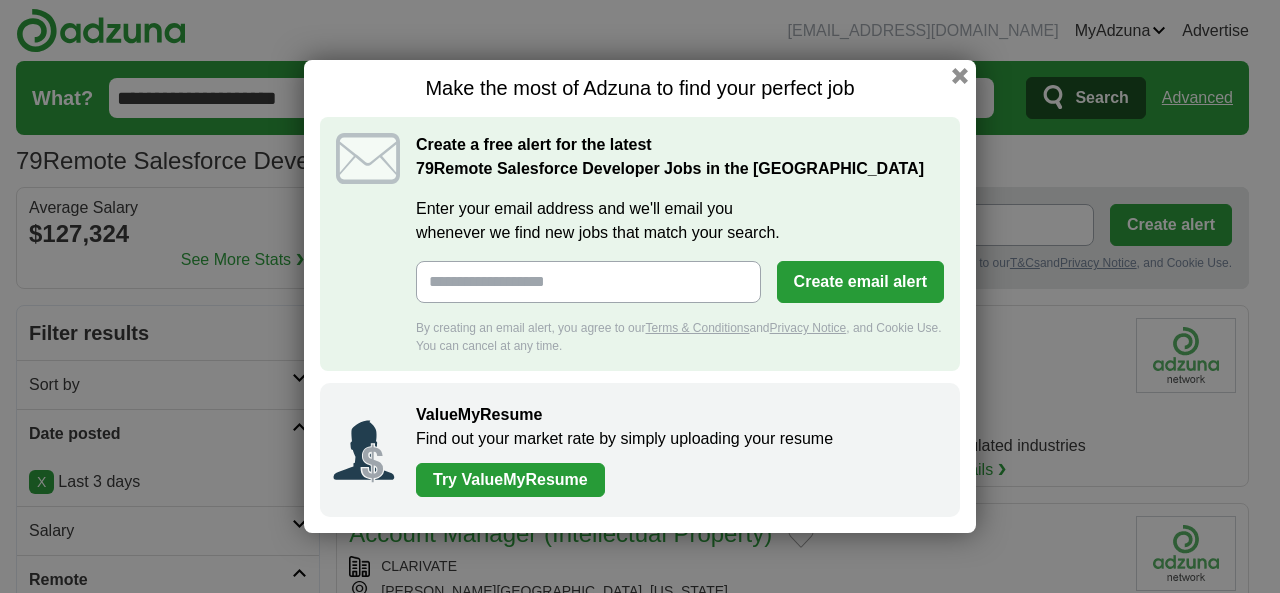 scroll, scrollTop: 0, scrollLeft: 0, axis: both 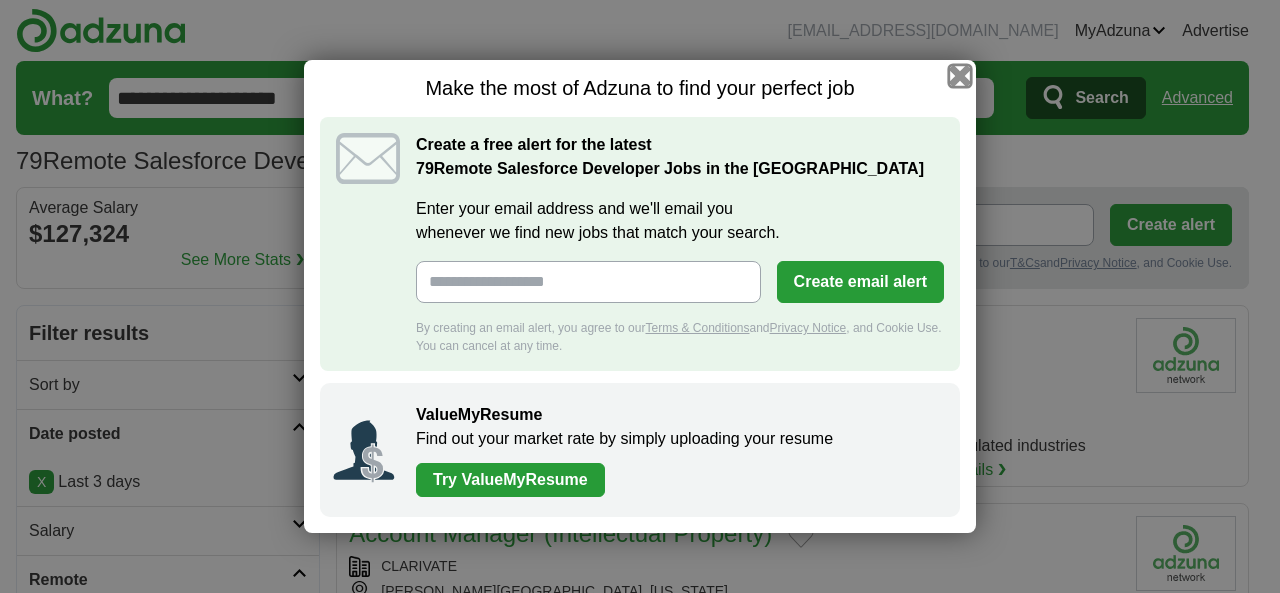 click at bounding box center (960, 76) 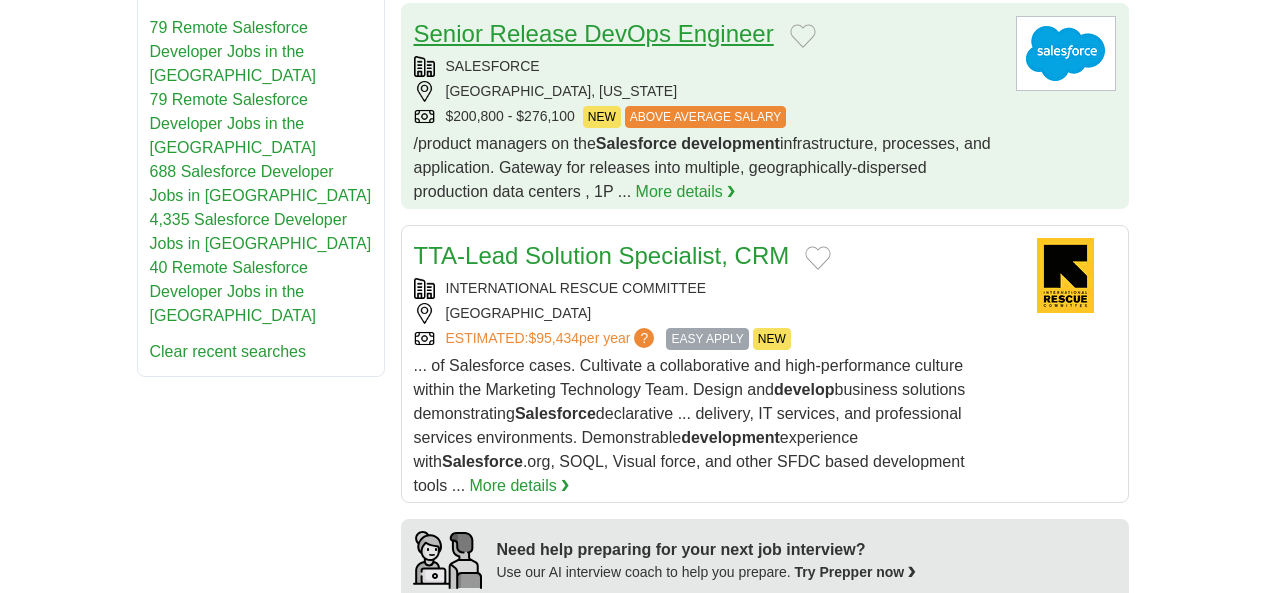 scroll, scrollTop: 1487, scrollLeft: 0, axis: vertical 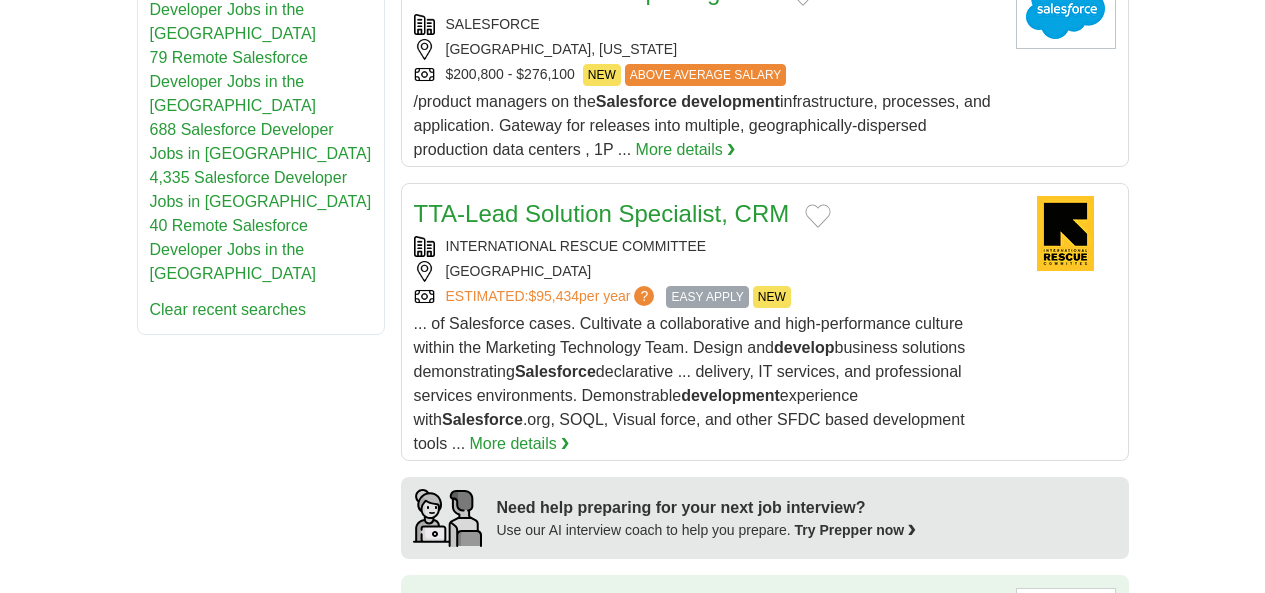 click on "Jr Salesforce Administrator" at bounding box center [557, 605] 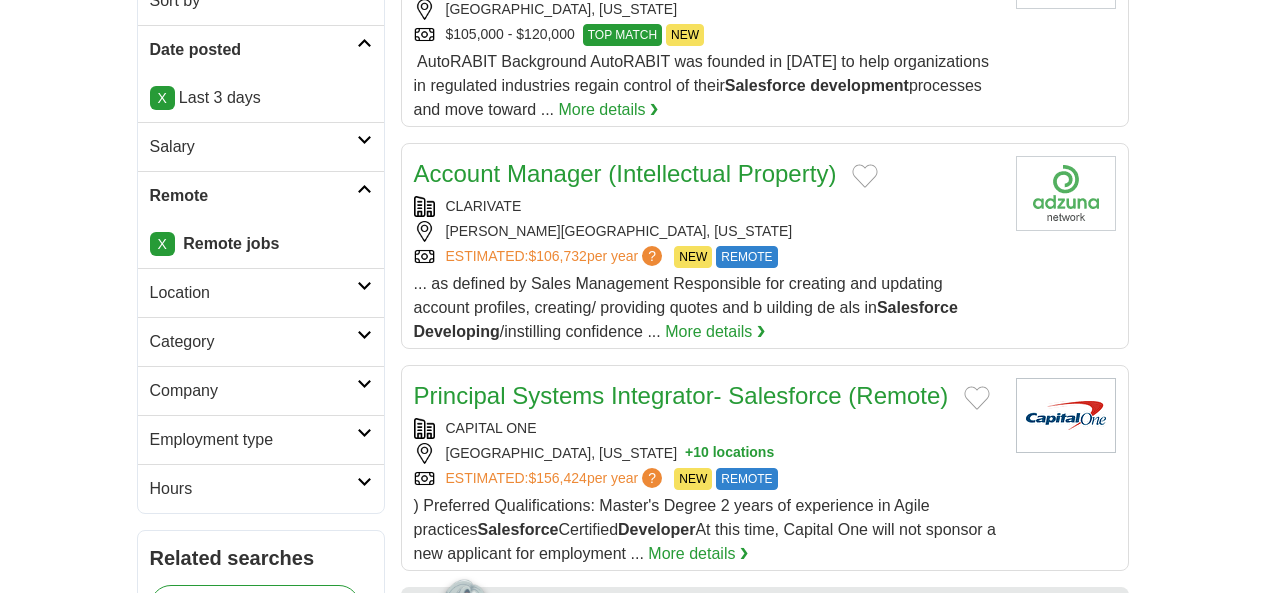 scroll, scrollTop: 0, scrollLeft: 0, axis: both 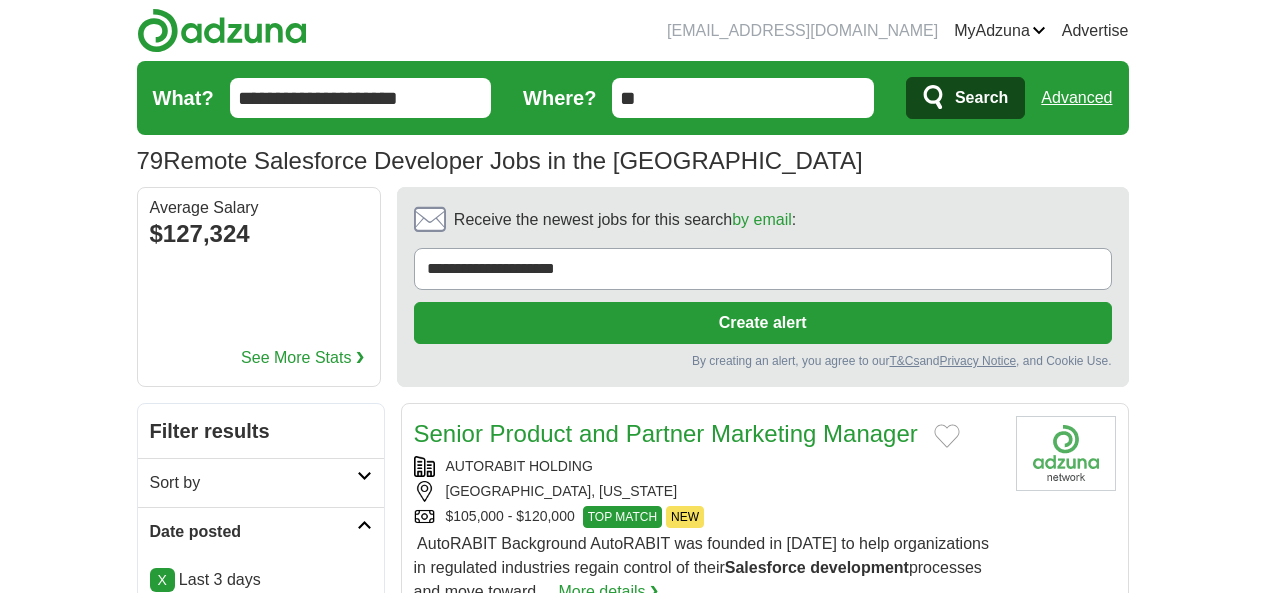 click on "**********" at bounding box center [361, 98] 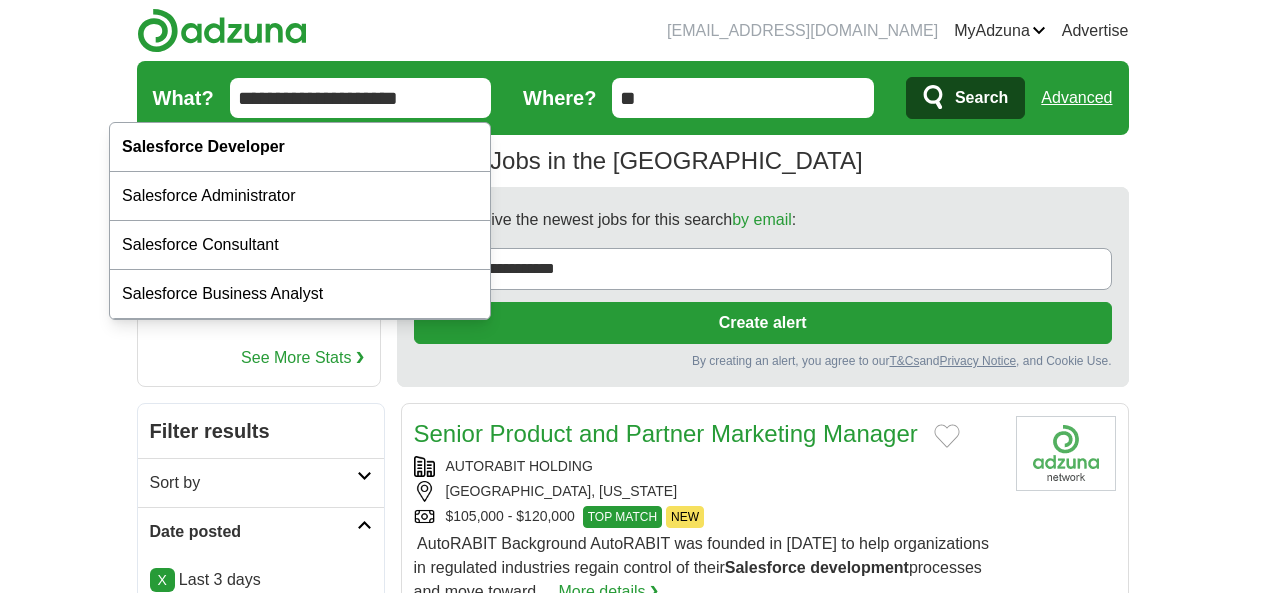 click on "Salesforce Administrator" at bounding box center (300, 196) 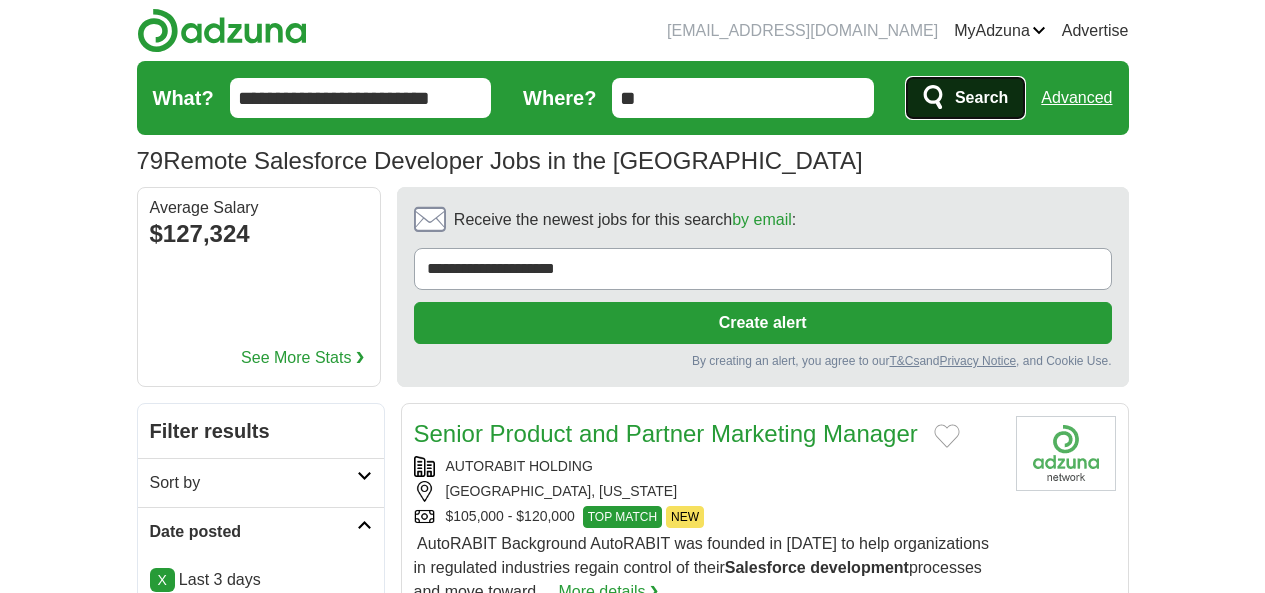 click 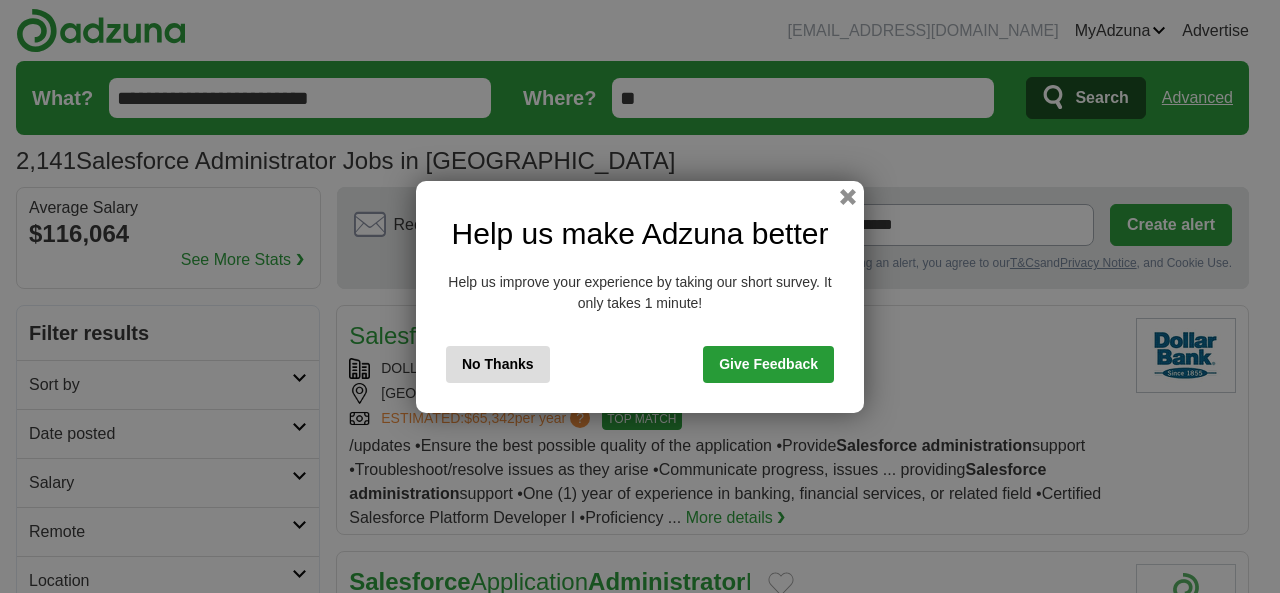 scroll, scrollTop: 0, scrollLeft: 0, axis: both 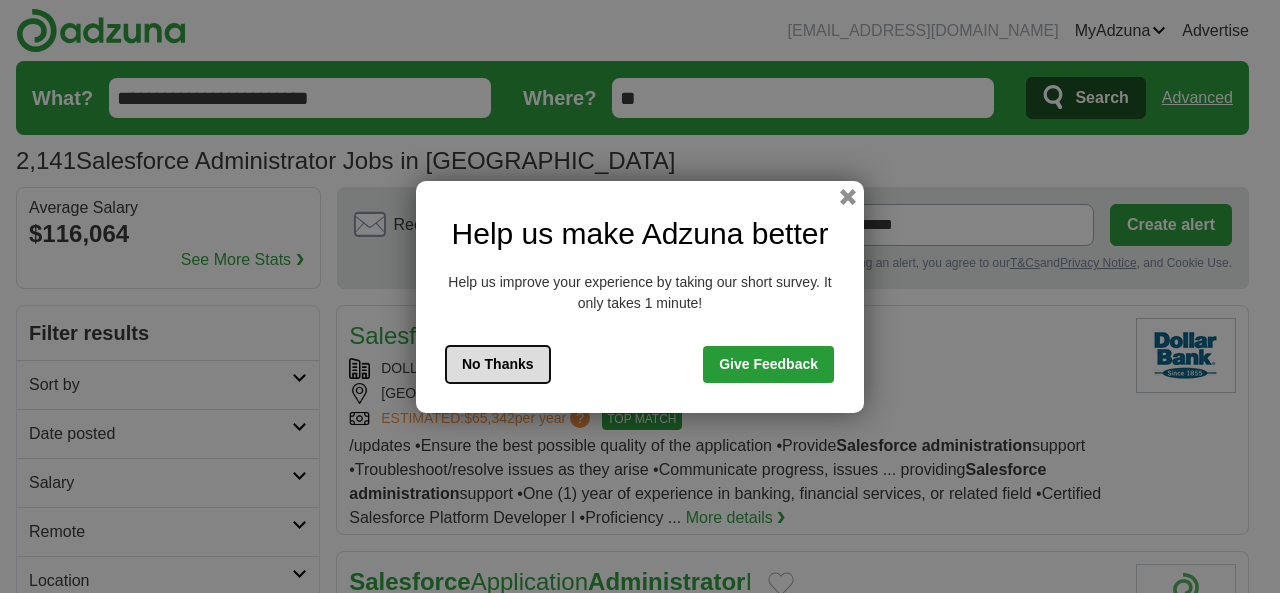 click on "No Thanks" at bounding box center [498, 364] 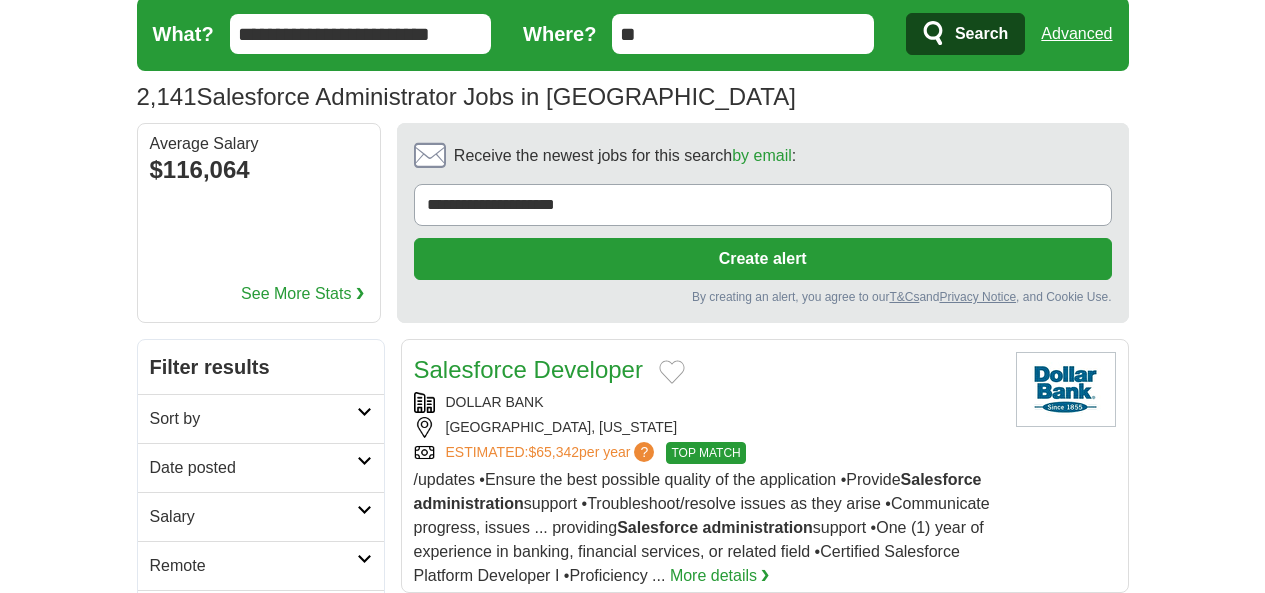 scroll, scrollTop: 86, scrollLeft: 0, axis: vertical 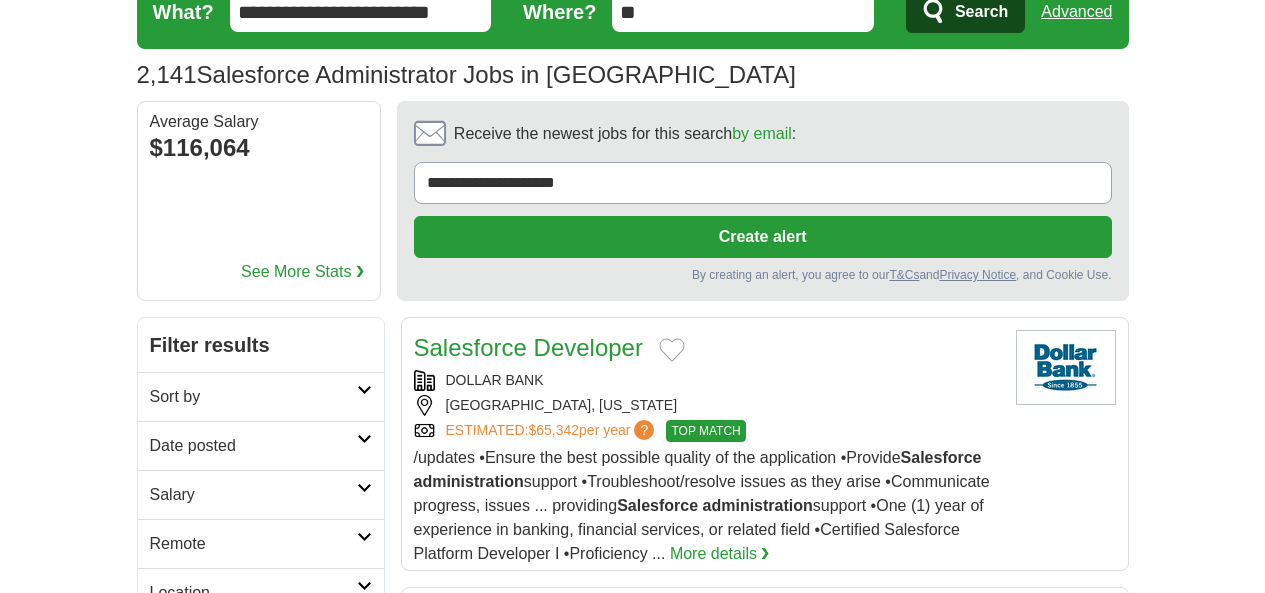 click on "Date posted" at bounding box center (253, 446) 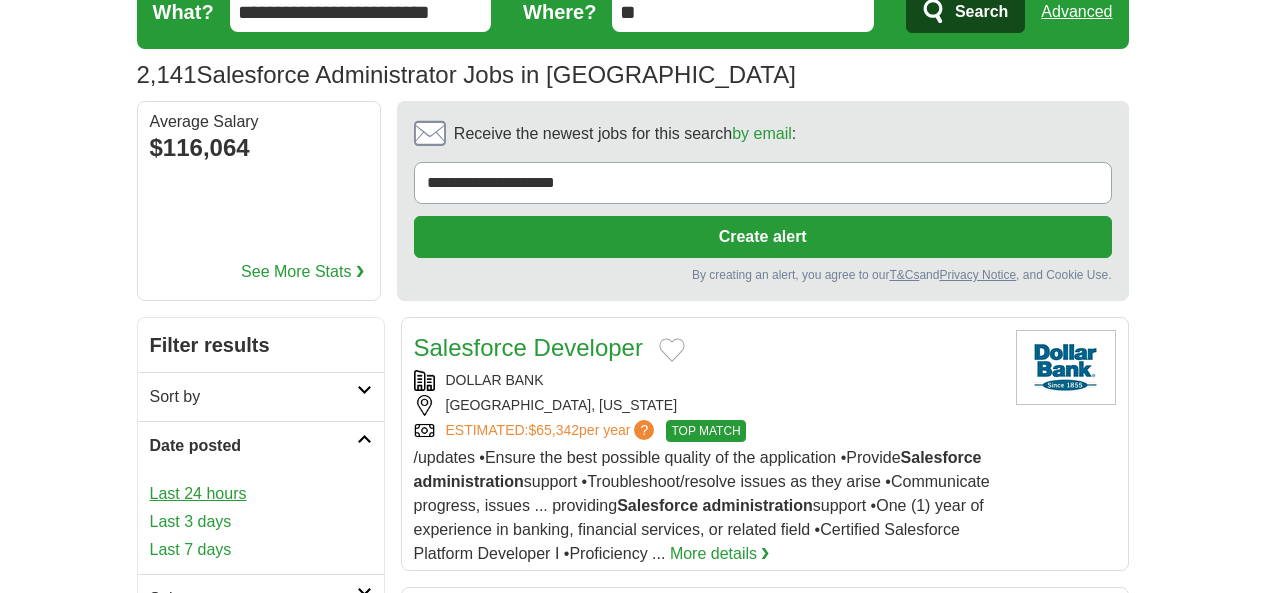 click on "Last 24 hours" at bounding box center (261, 494) 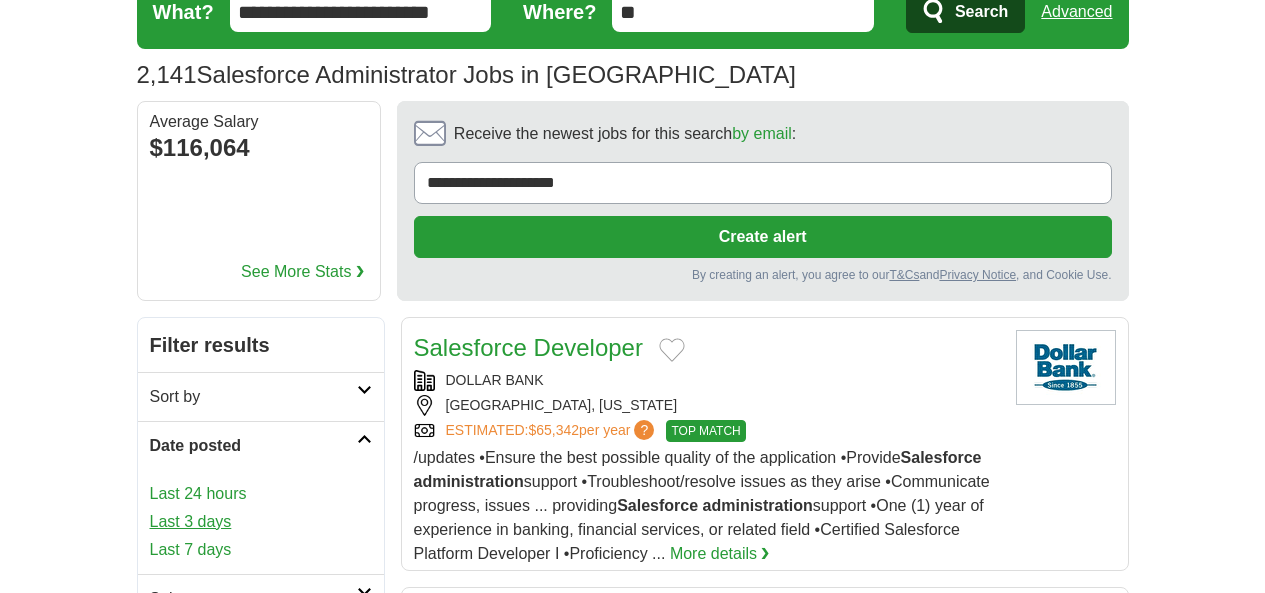click on "Last 3 days" at bounding box center [261, 522] 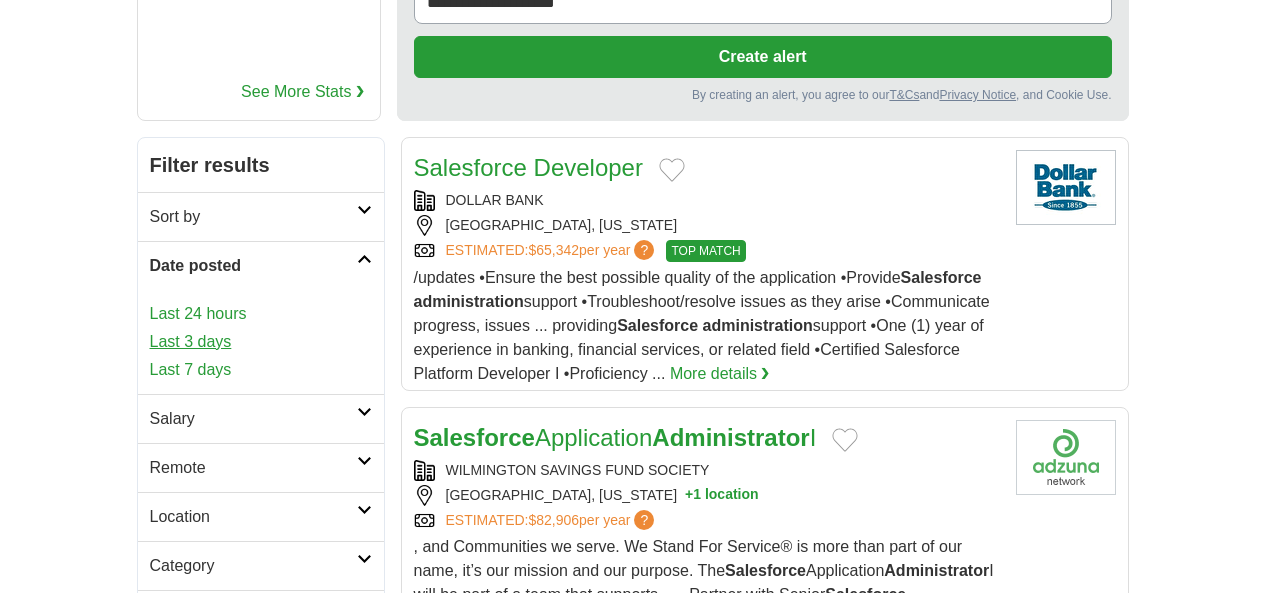 scroll, scrollTop: 292, scrollLeft: 0, axis: vertical 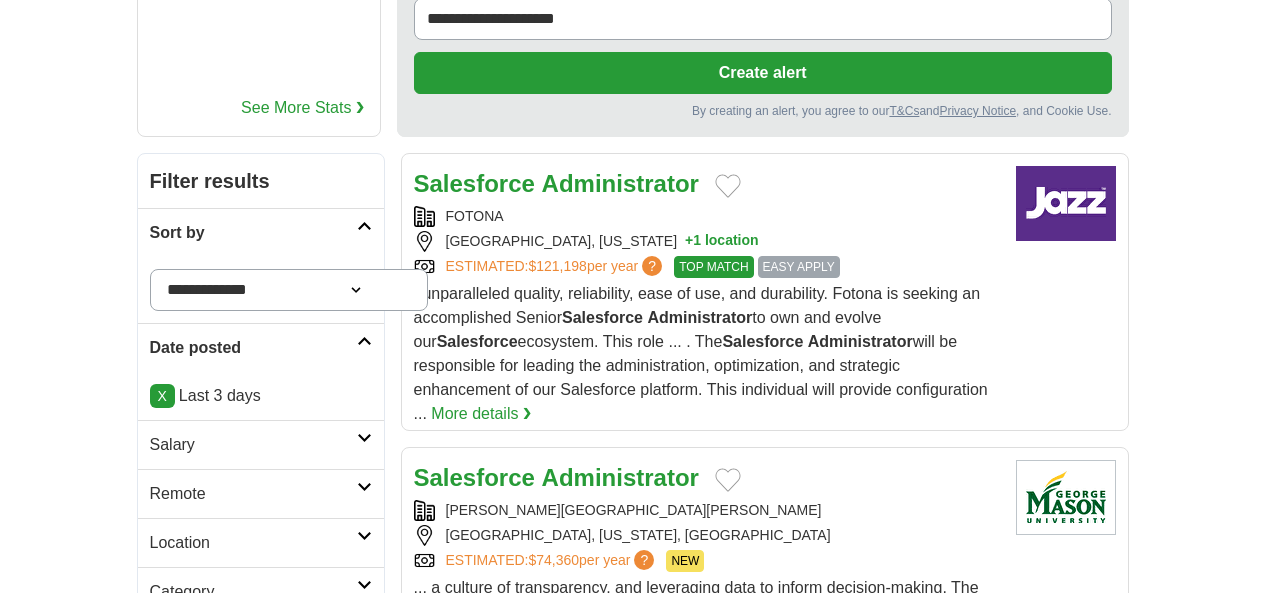 click on "Remote" at bounding box center (253, 494) 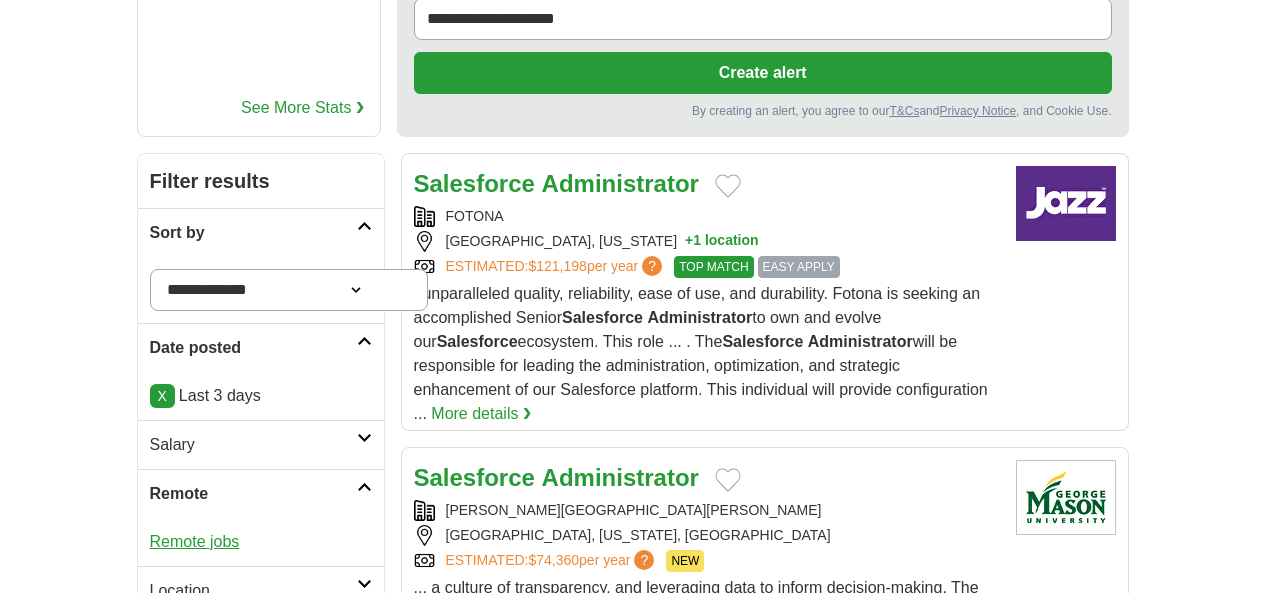 click on "Remote jobs" at bounding box center (195, 541) 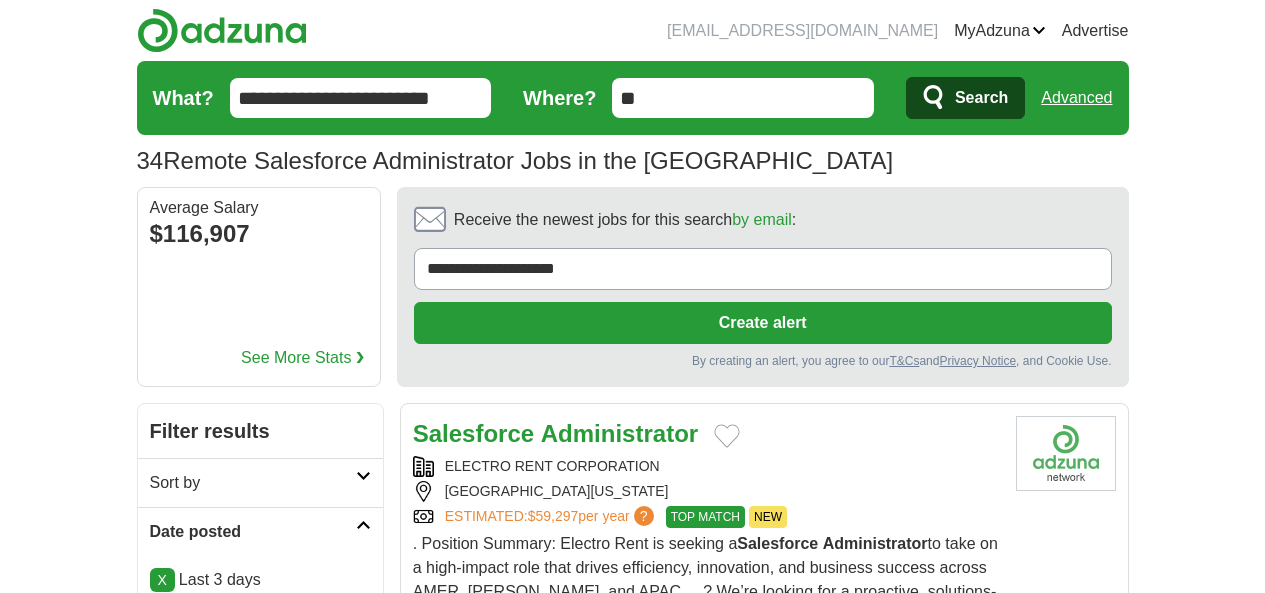 scroll, scrollTop: 0, scrollLeft: 0, axis: both 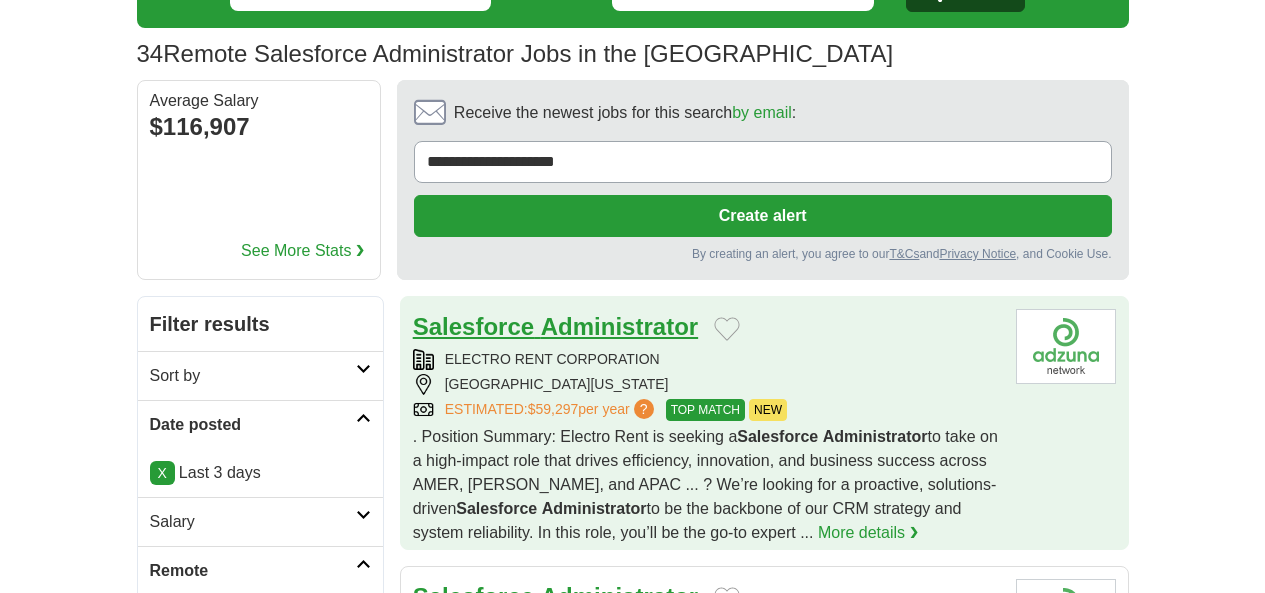 click on "Salesforce" at bounding box center [473, 326] 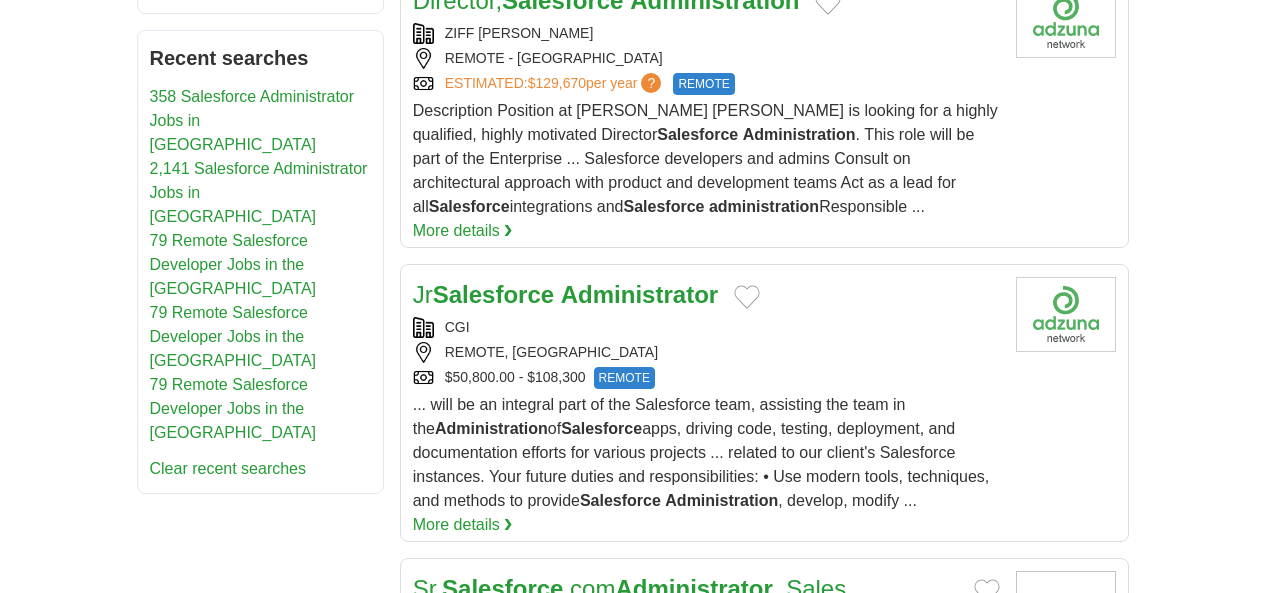 scroll, scrollTop: 1376, scrollLeft: 0, axis: vertical 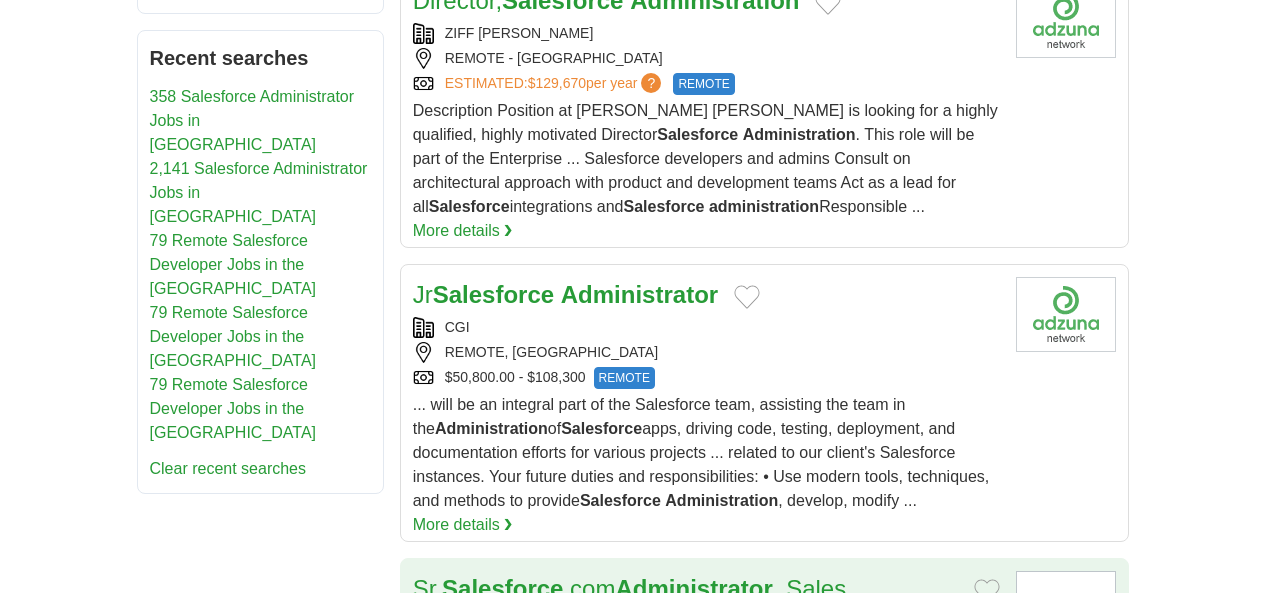 click on "Salesforce" at bounding box center [502, 588] 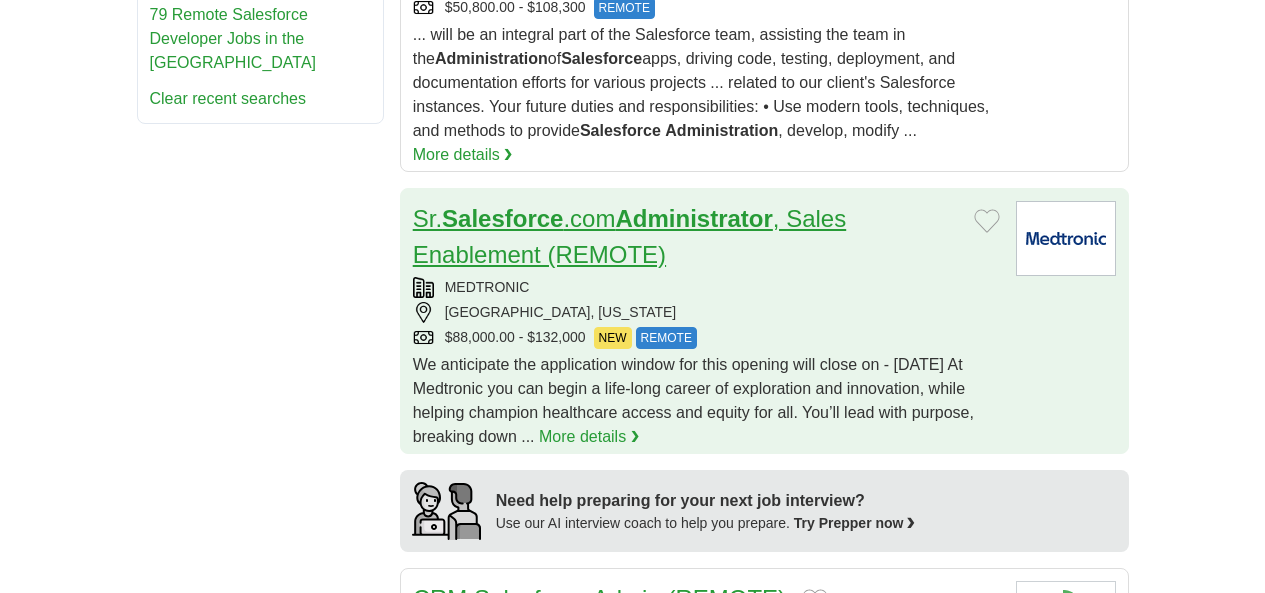 scroll, scrollTop: 1747, scrollLeft: 0, axis: vertical 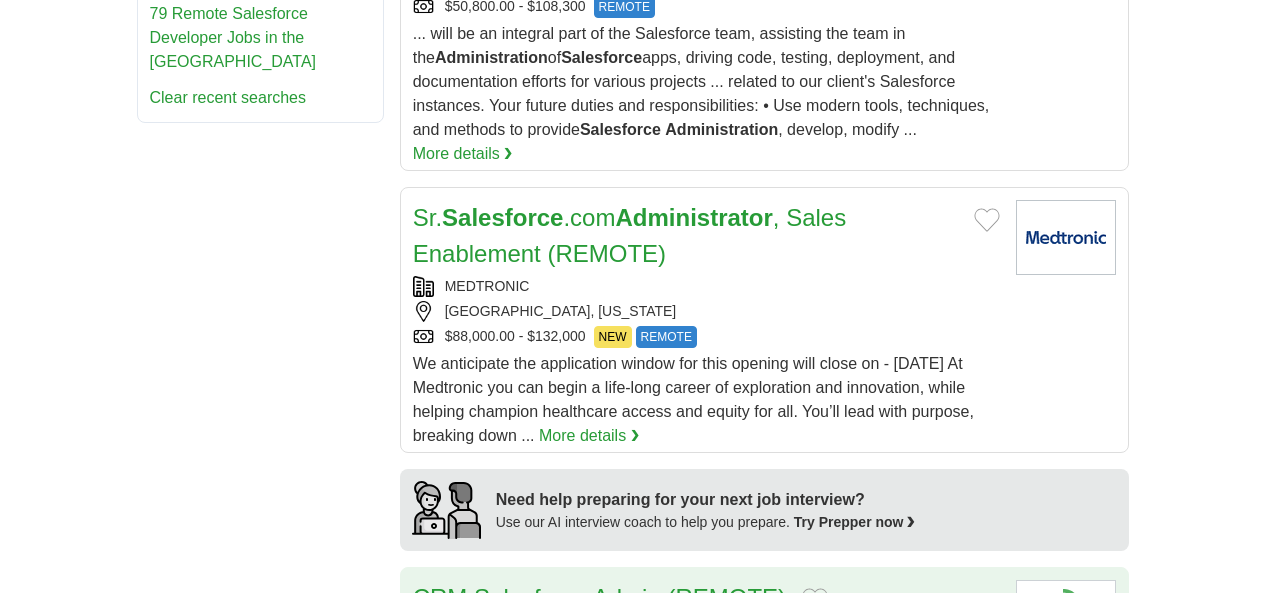 click on "CRM Salesforce Admin (REMOTE)" at bounding box center (599, 597) 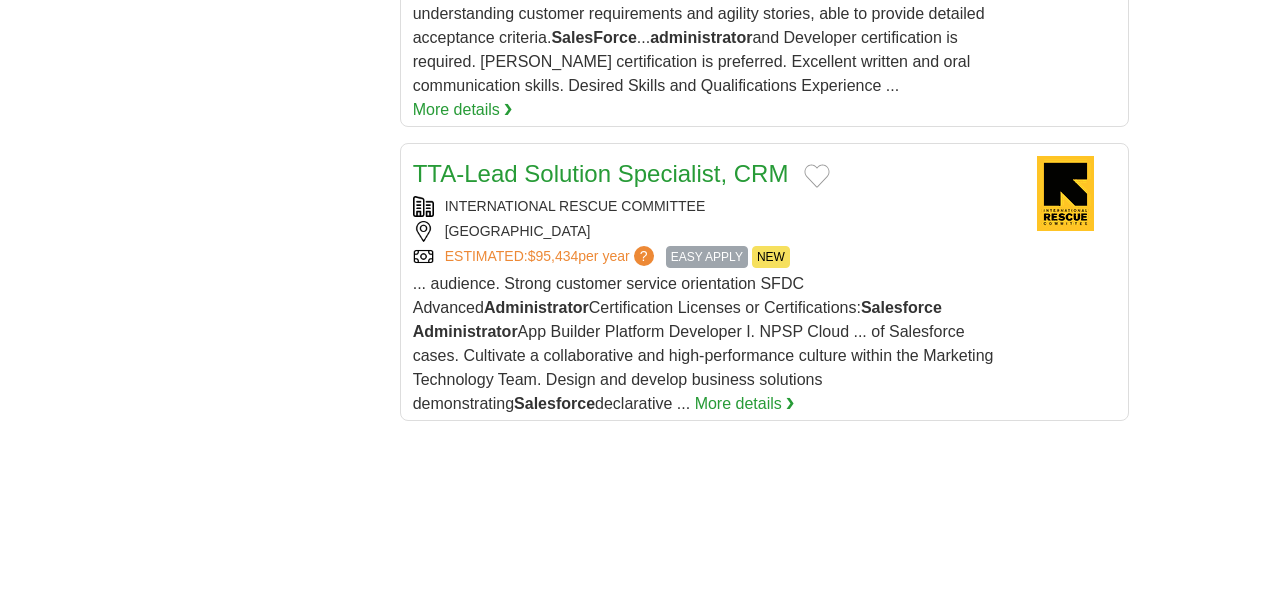scroll, scrollTop: 3042, scrollLeft: 0, axis: vertical 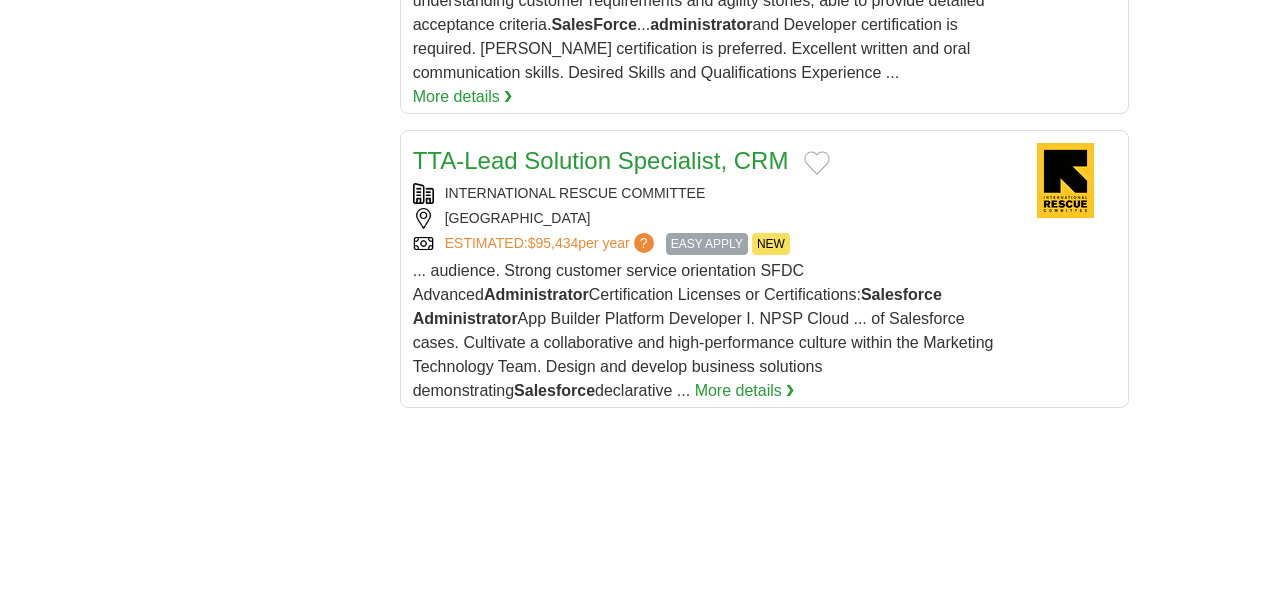 click on "2" at bounding box center (701, 1143) 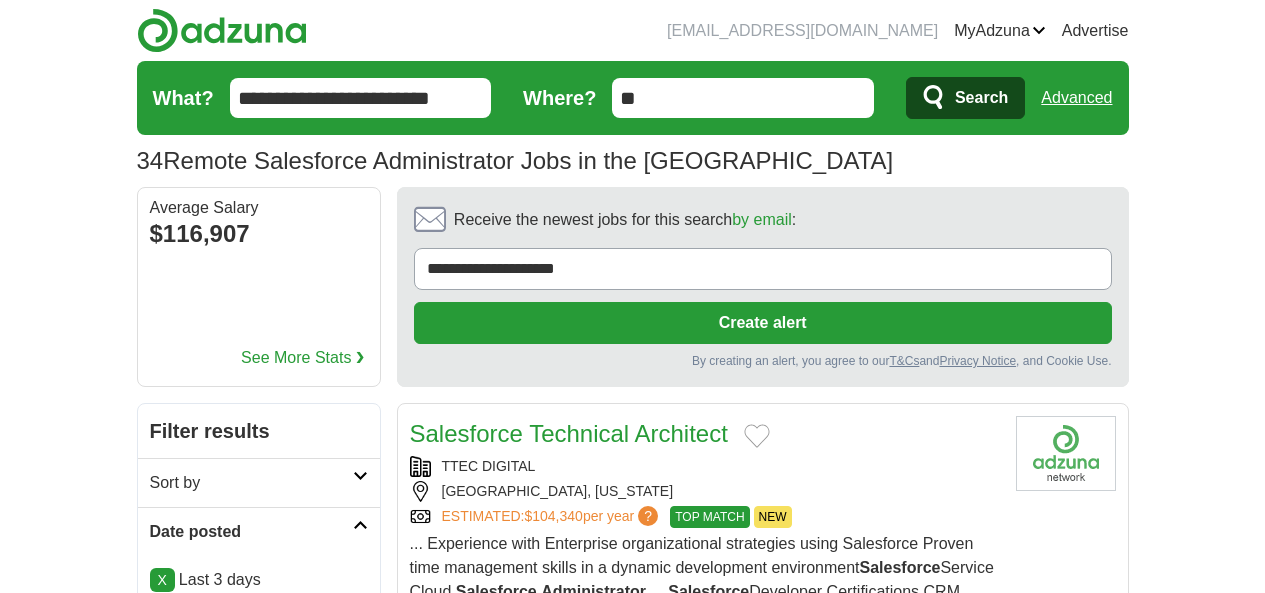 scroll, scrollTop: 0, scrollLeft: 0, axis: both 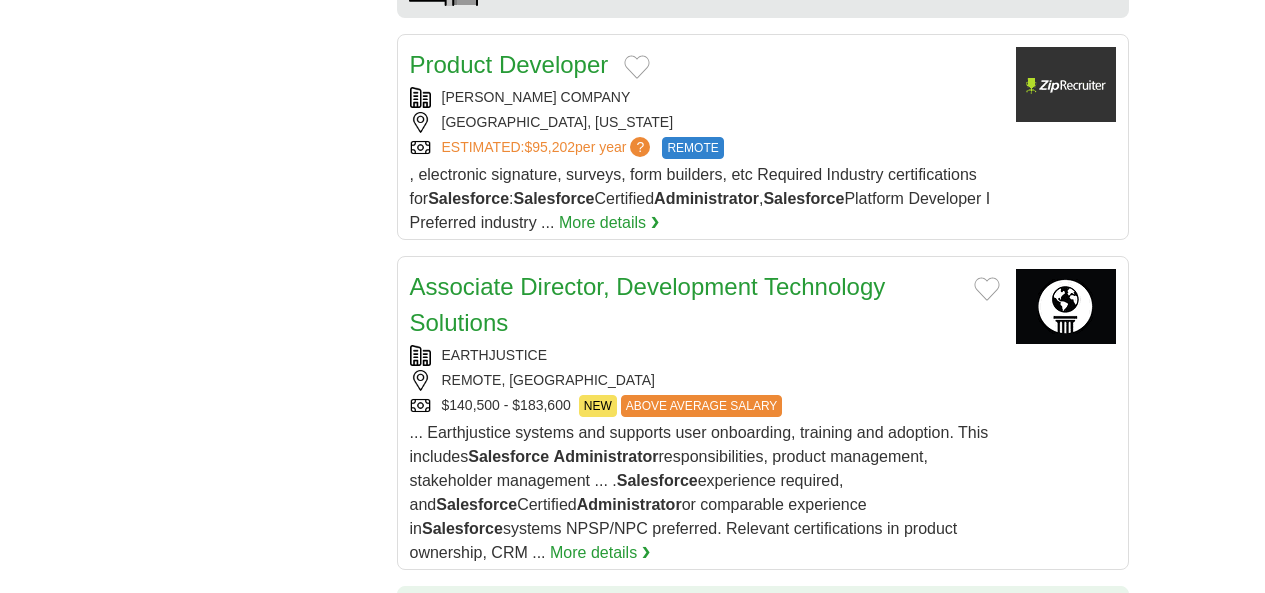 click on "Software Engineer (Senior) - Salesforce Developer (Remote for WA, OR, CA, ID, UT, MT, NV, CO, or AZ)" at bounding box center (684, 706) 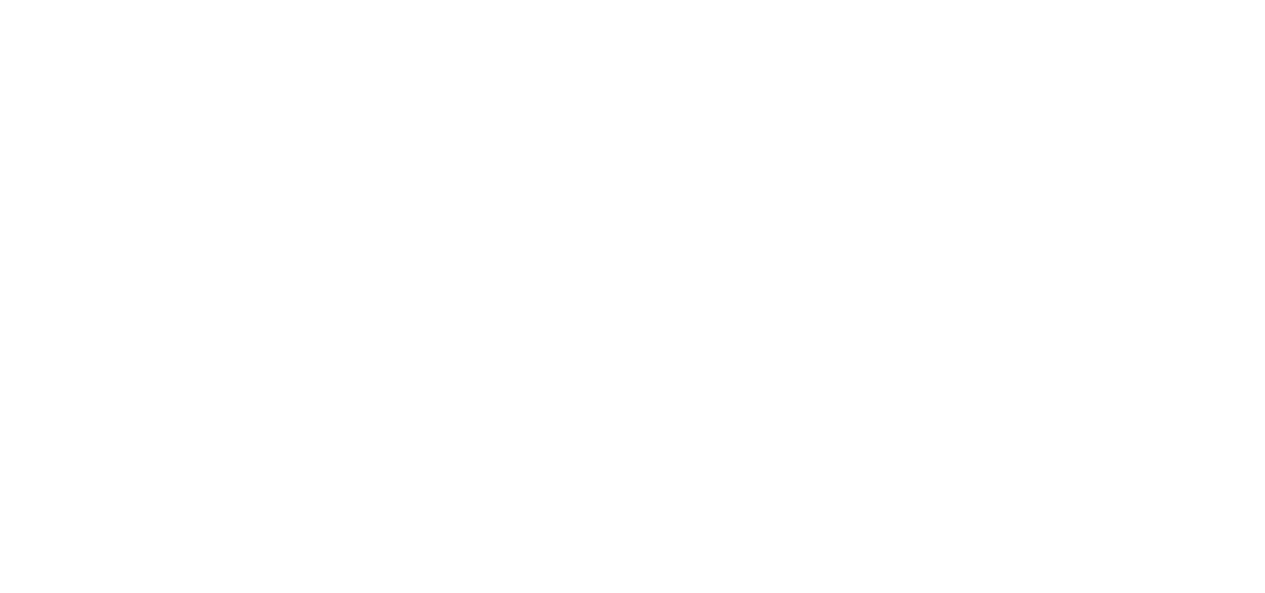 scroll, scrollTop: 3325, scrollLeft: 0, axis: vertical 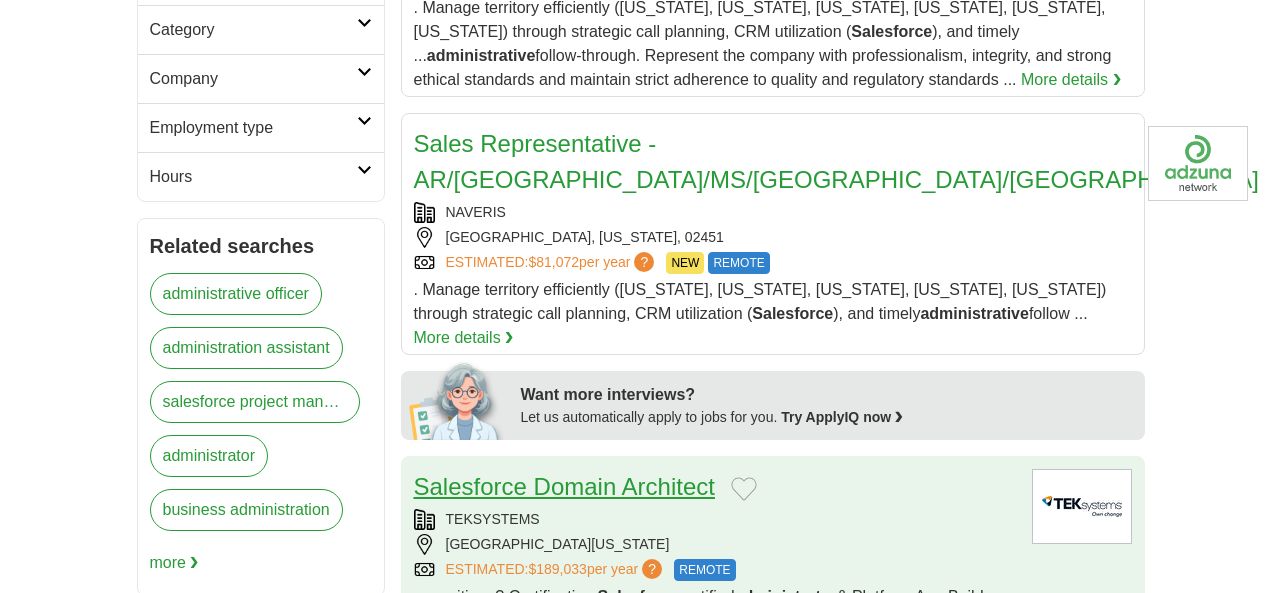 click on "Salesforce Domain Architect" at bounding box center (564, 486) 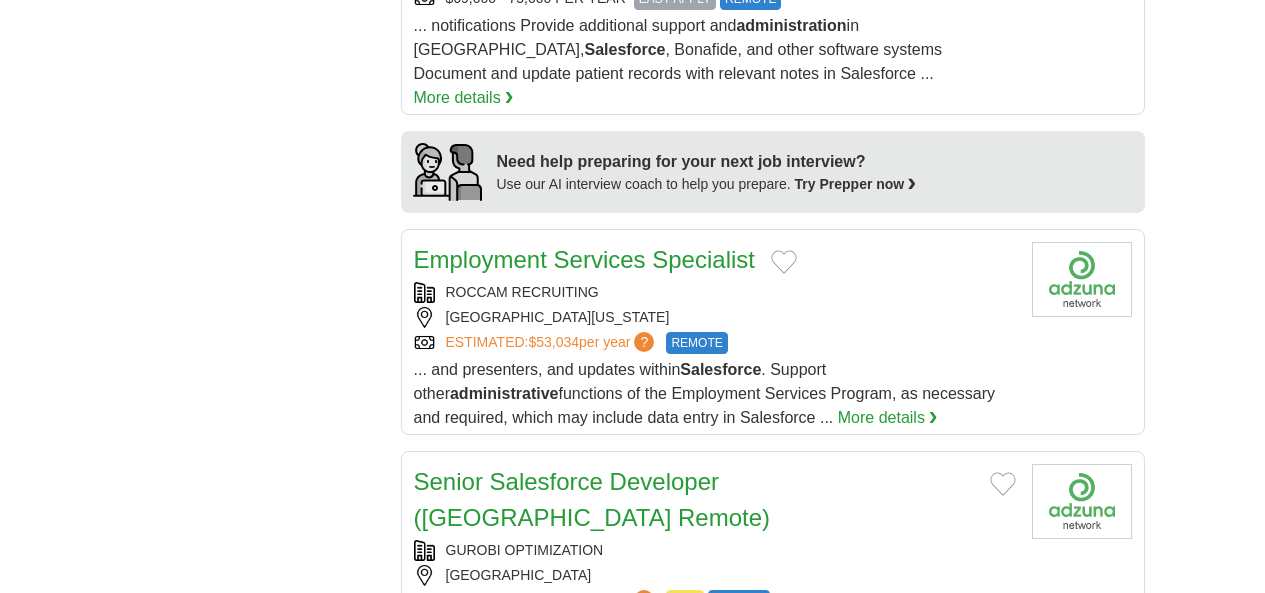 scroll, scrollTop: 1908, scrollLeft: 0, axis: vertical 